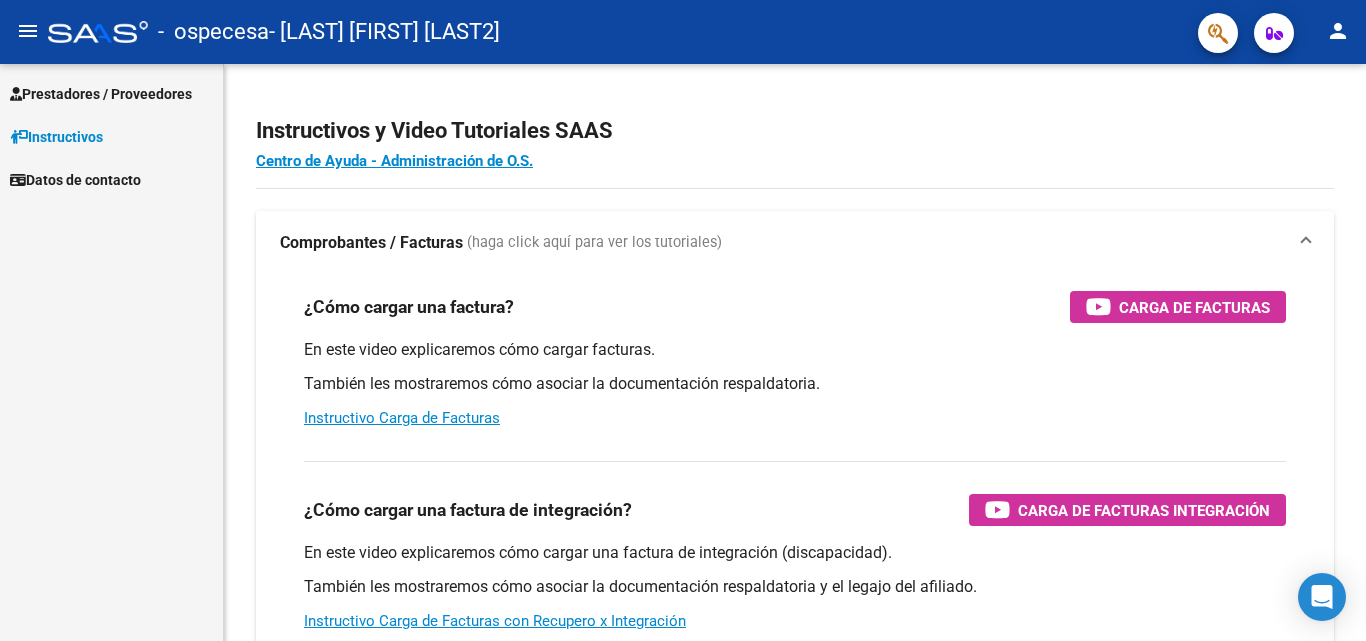 scroll, scrollTop: 0, scrollLeft: 0, axis: both 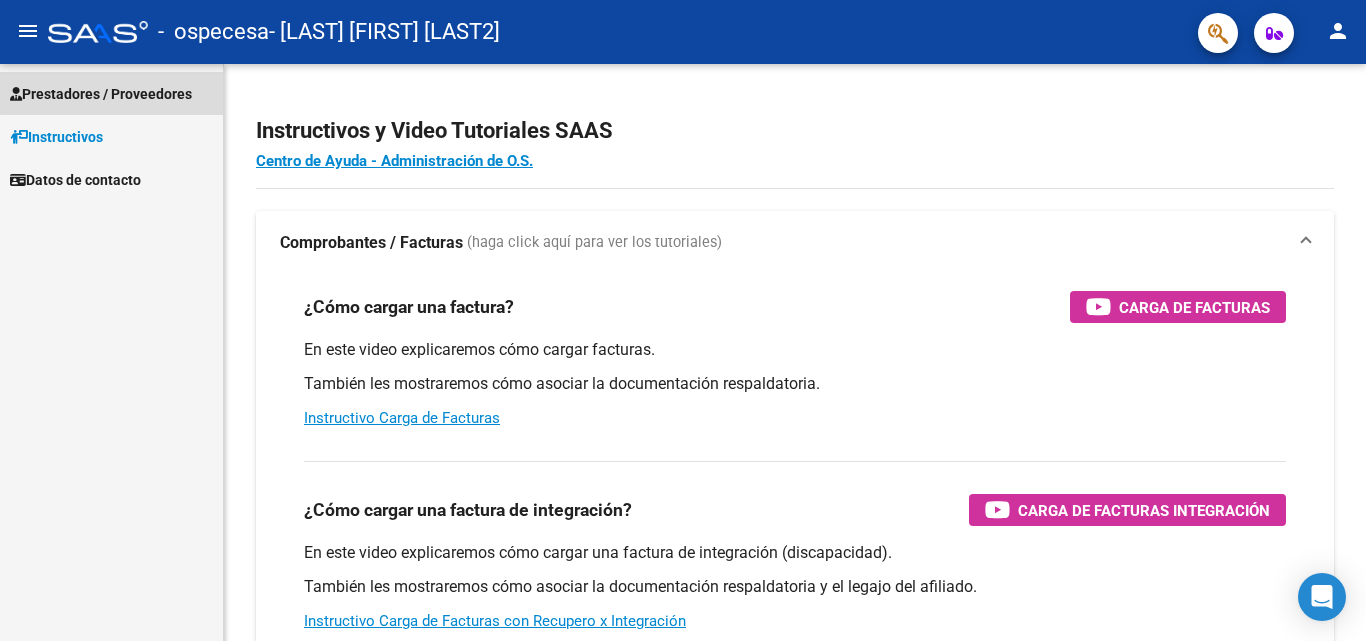 click on "Prestadores / Proveedores" at bounding box center [101, 94] 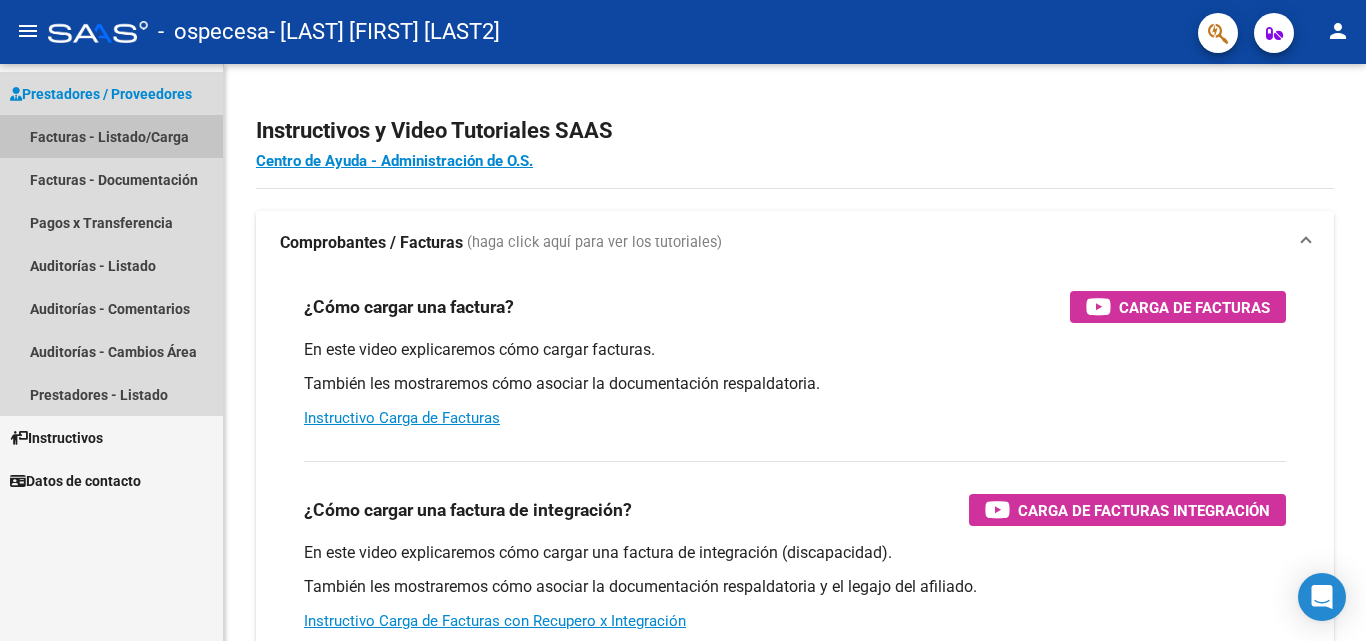 click on "Facturas - Listado/Carga" at bounding box center [111, 136] 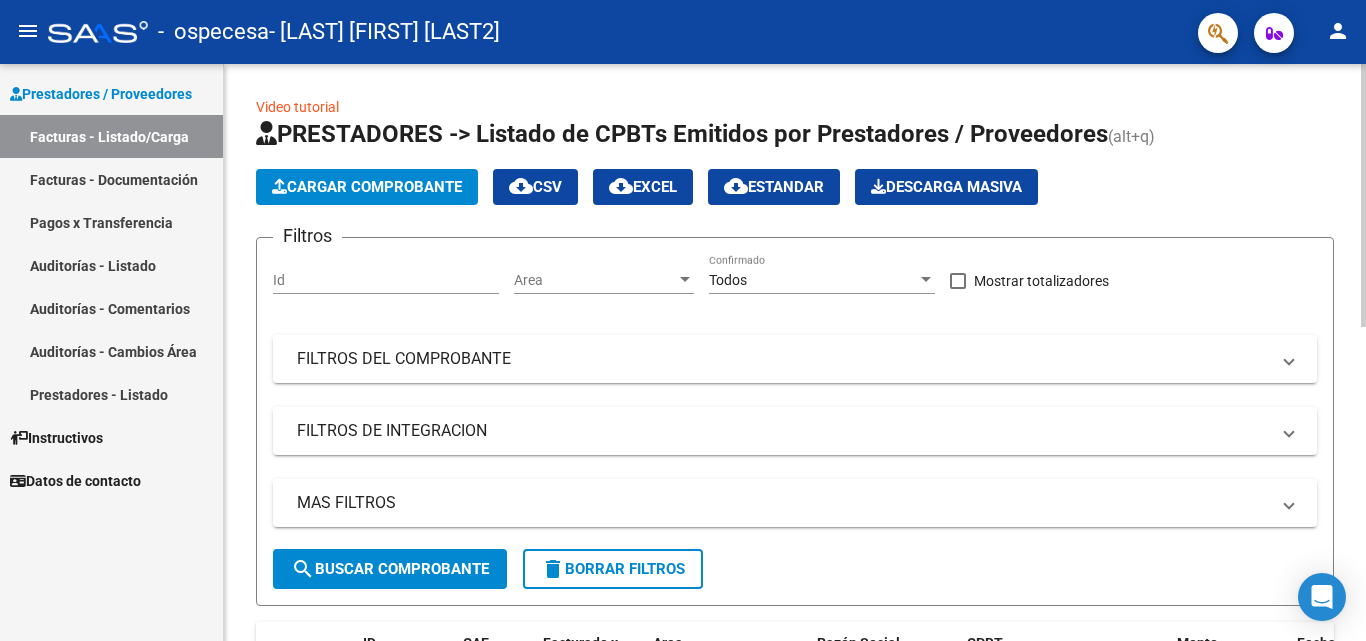 click on "Cargar Comprobante" 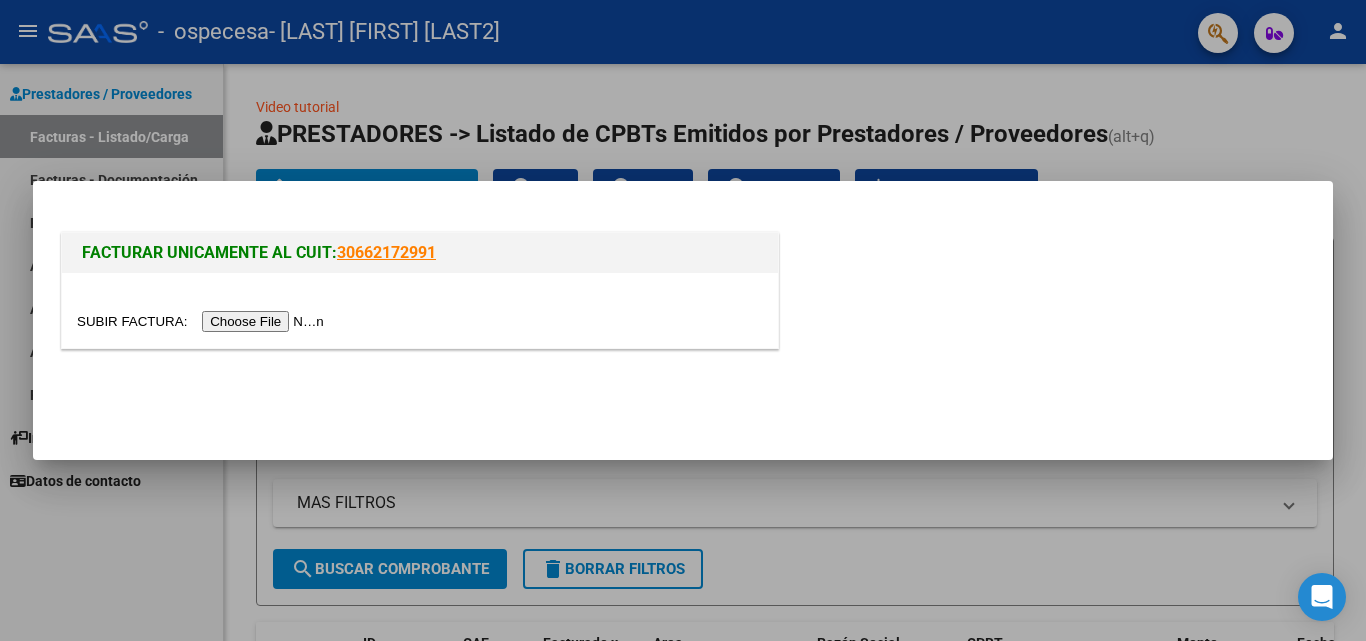 click at bounding box center [203, 321] 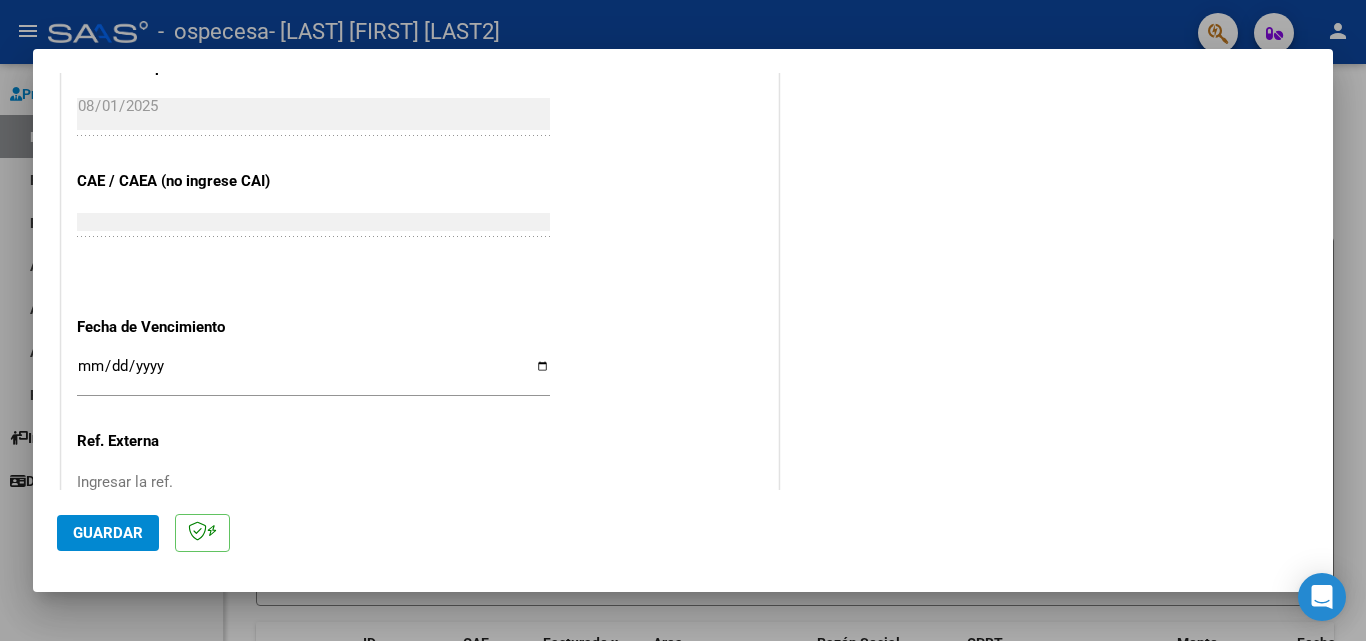 scroll, scrollTop: 1167, scrollLeft: 0, axis: vertical 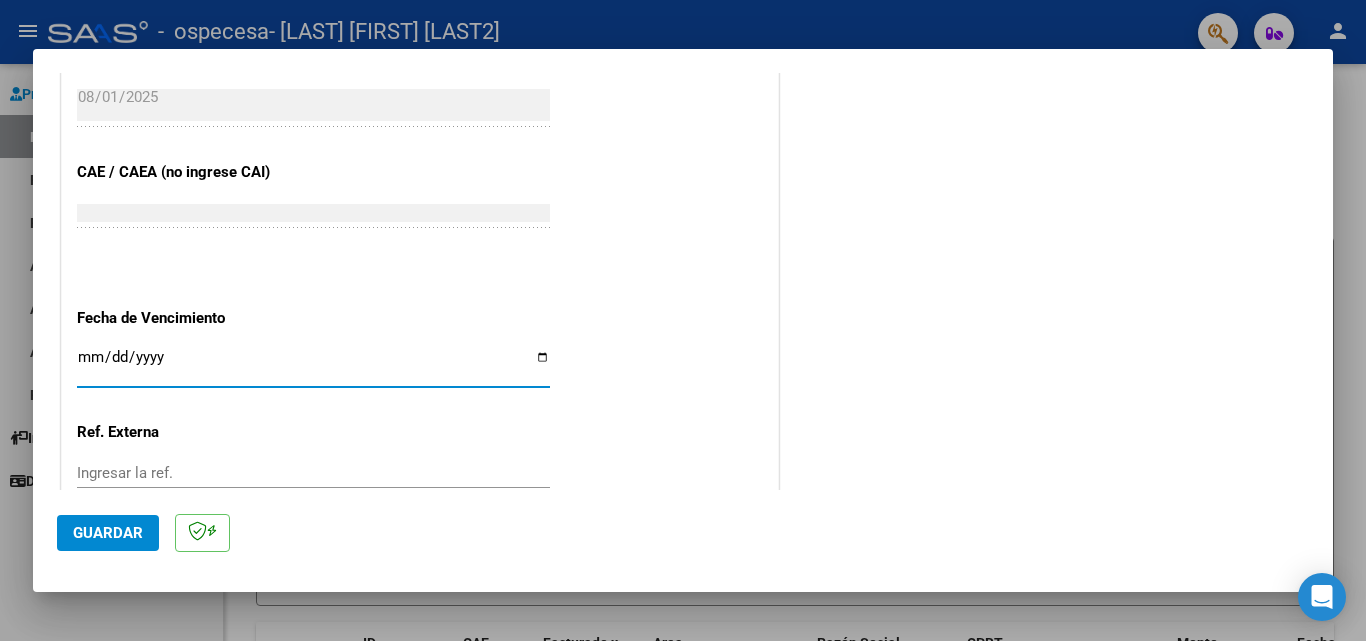 click on "Ingresar la fecha" at bounding box center (313, 365) 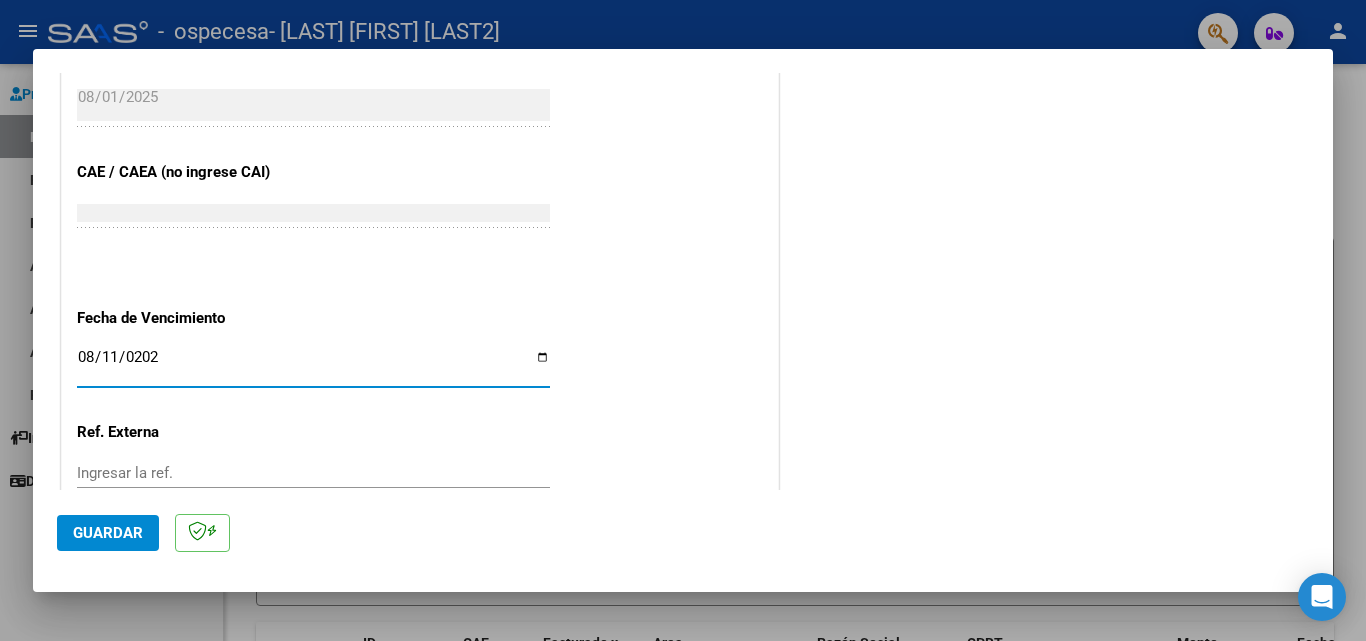 type on "2025-08-11" 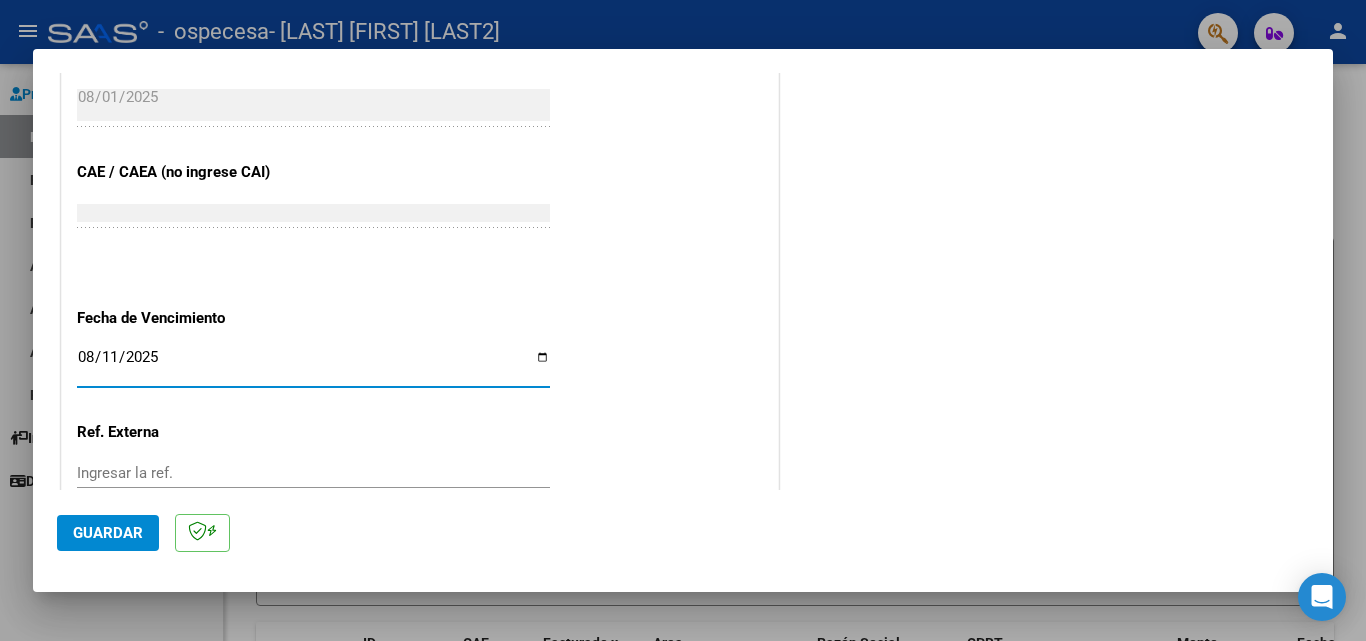 click on "Guardar" 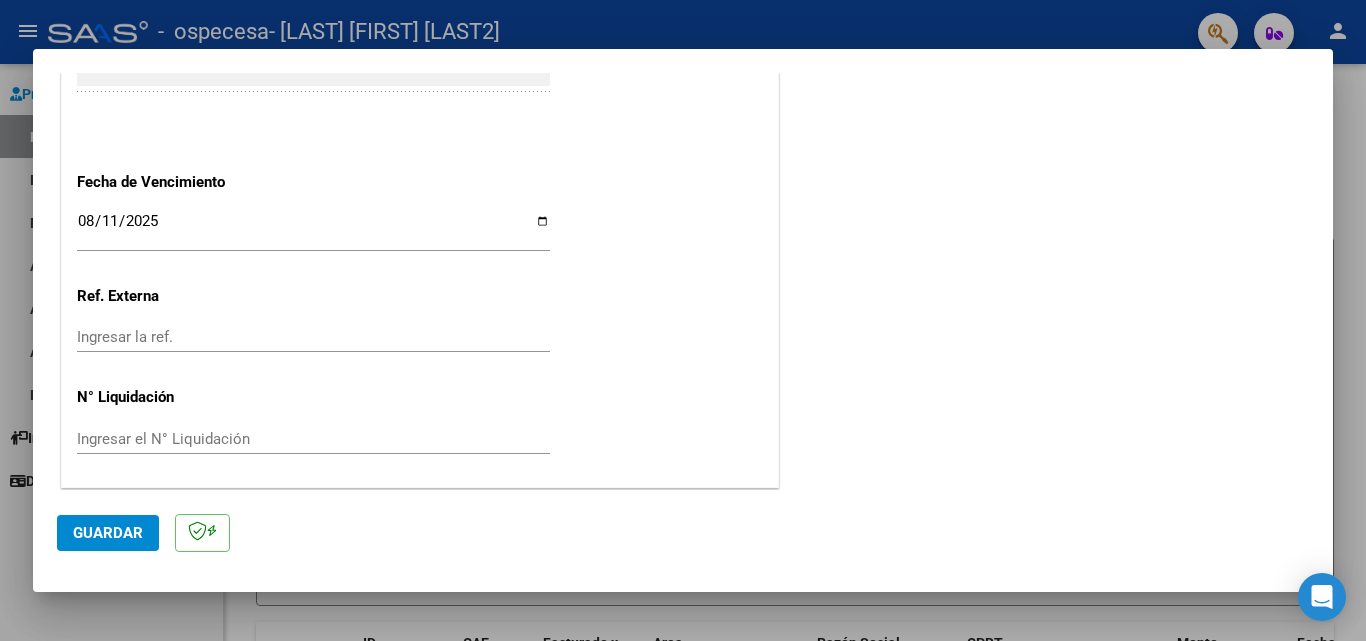 scroll, scrollTop: 1305, scrollLeft: 0, axis: vertical 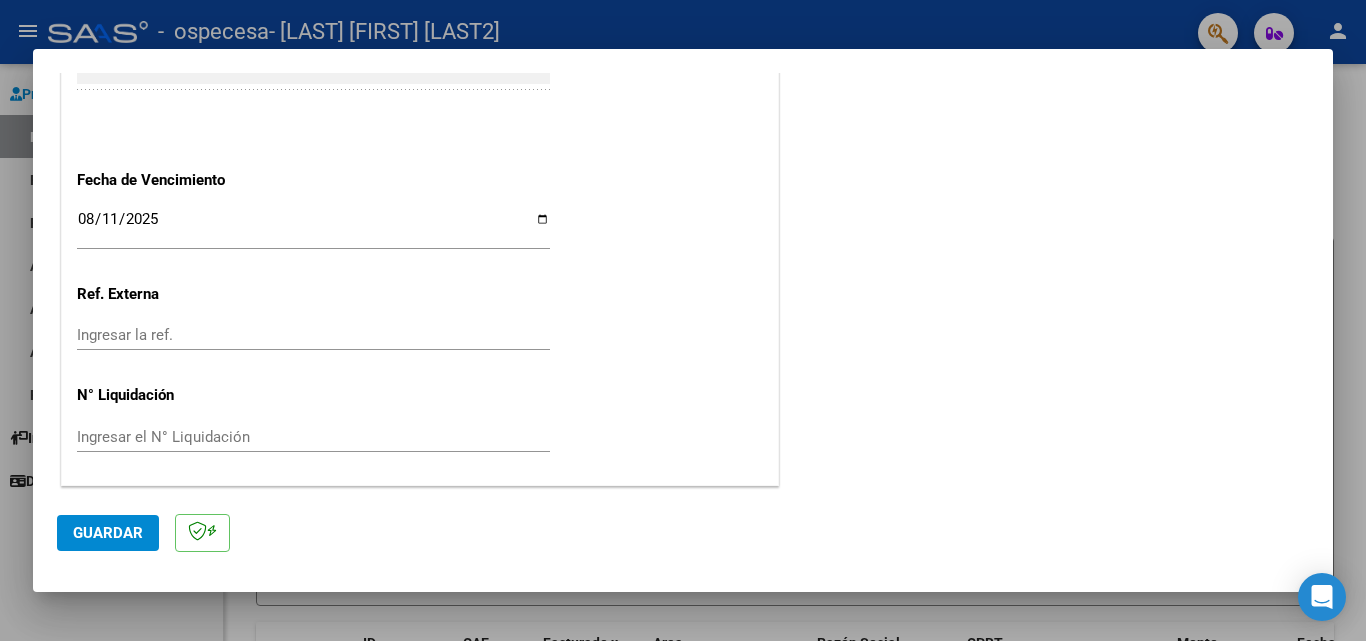click on "Guardar" 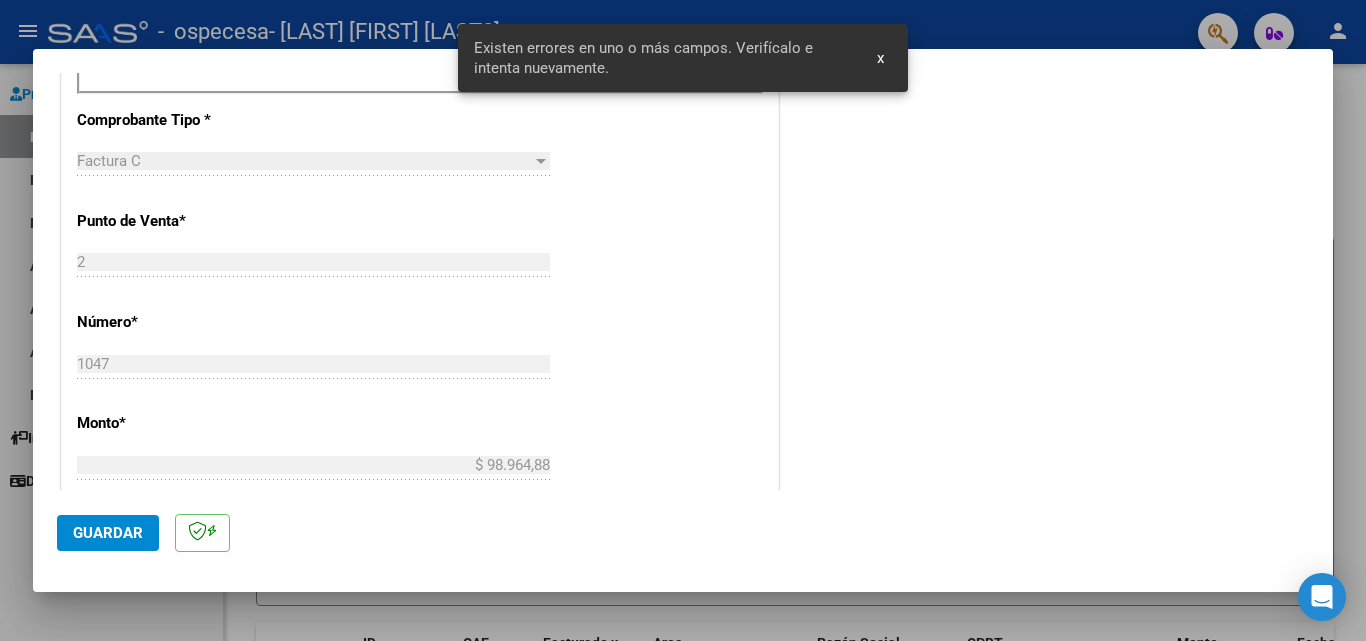 scroll, scrollTop: 451, scrollLeft: 0, axis: vertical 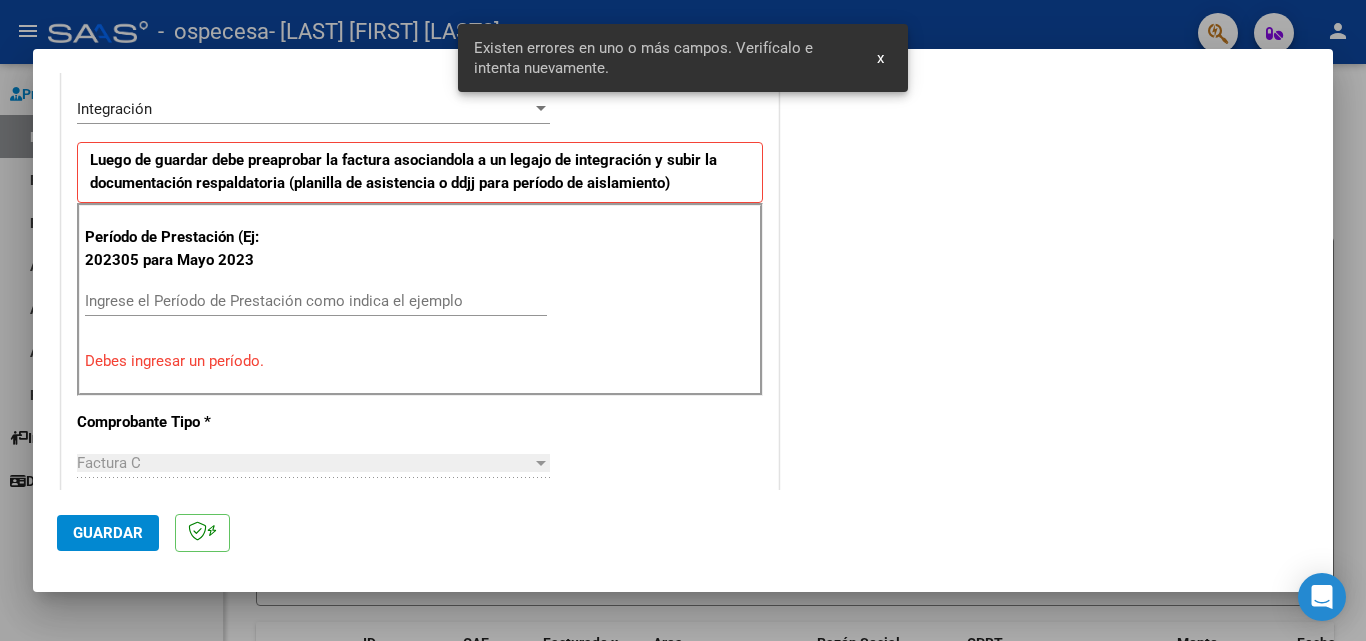 click on "Ingrese el Período de Prestación como indica el ejemplo" at bounding box center (316, 301) 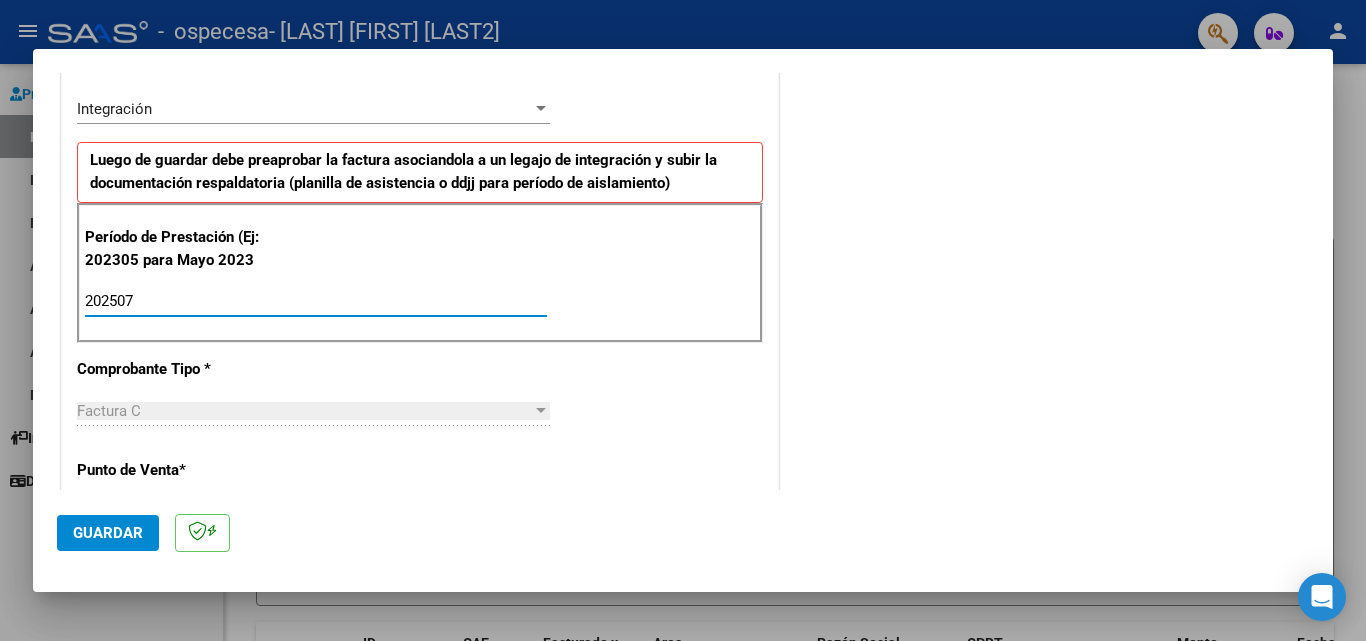type on "202507" 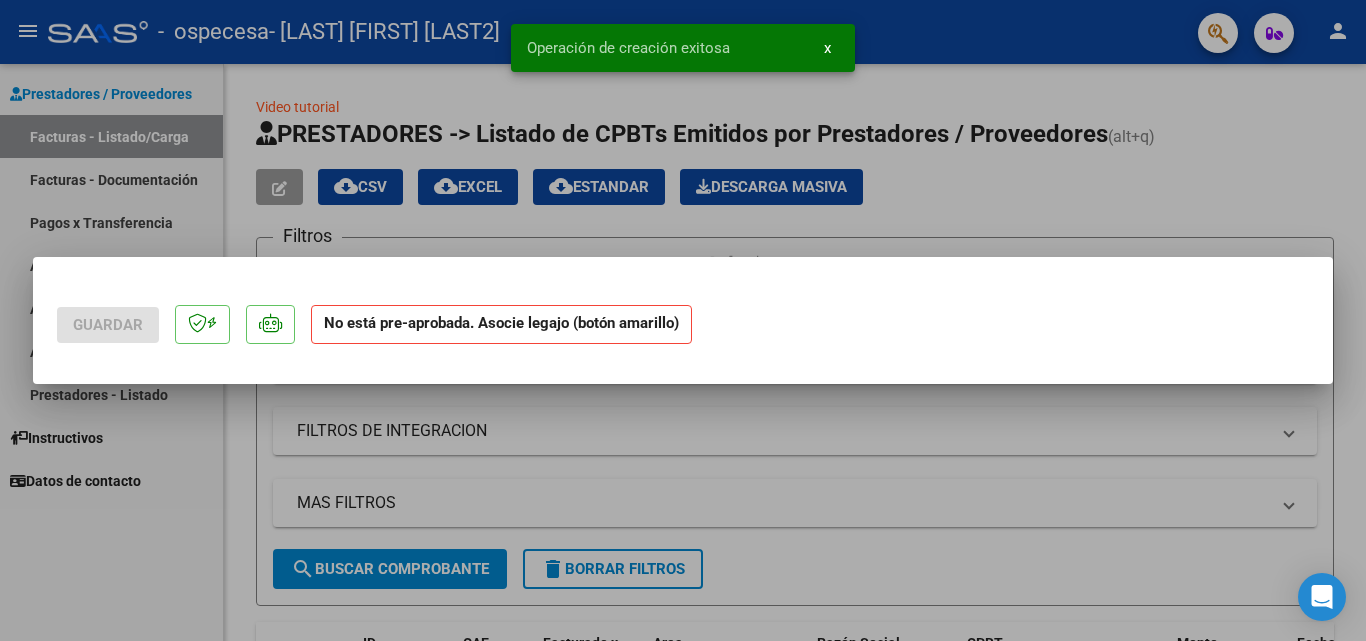 scroll, scrollTop: 0, scrollLeft: 0, axis: both 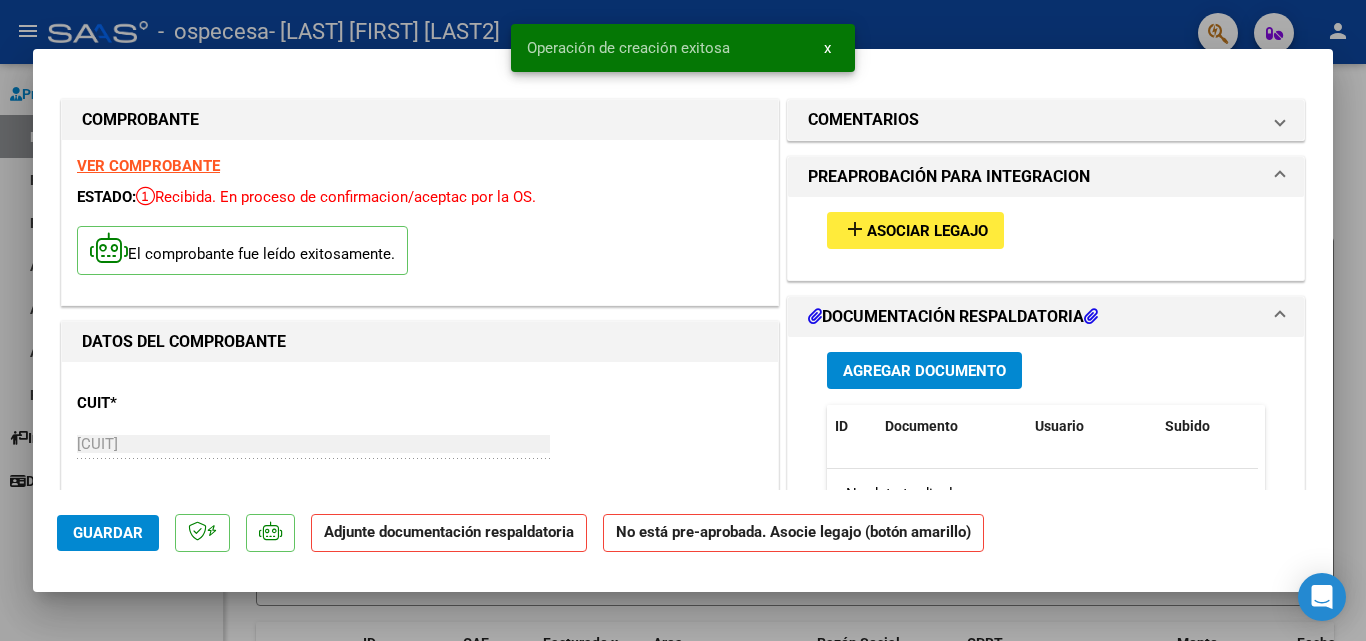 click on "Asociar Legajo" at bounding box center [927, 231] 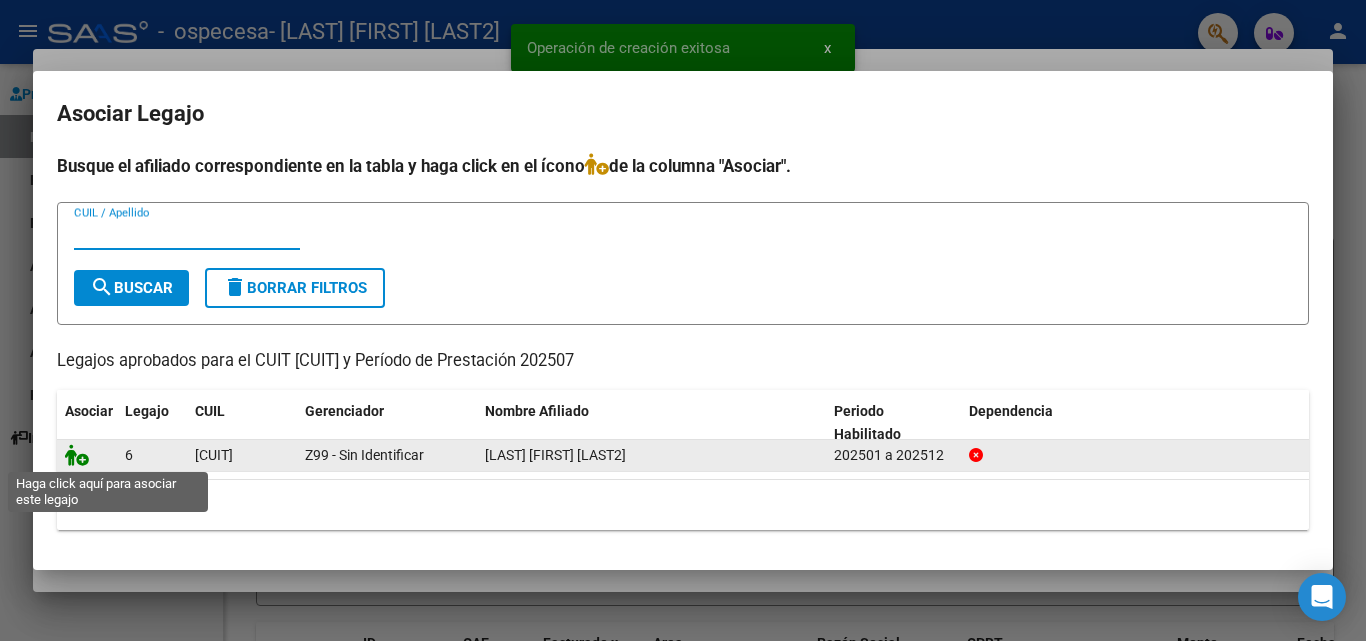 click 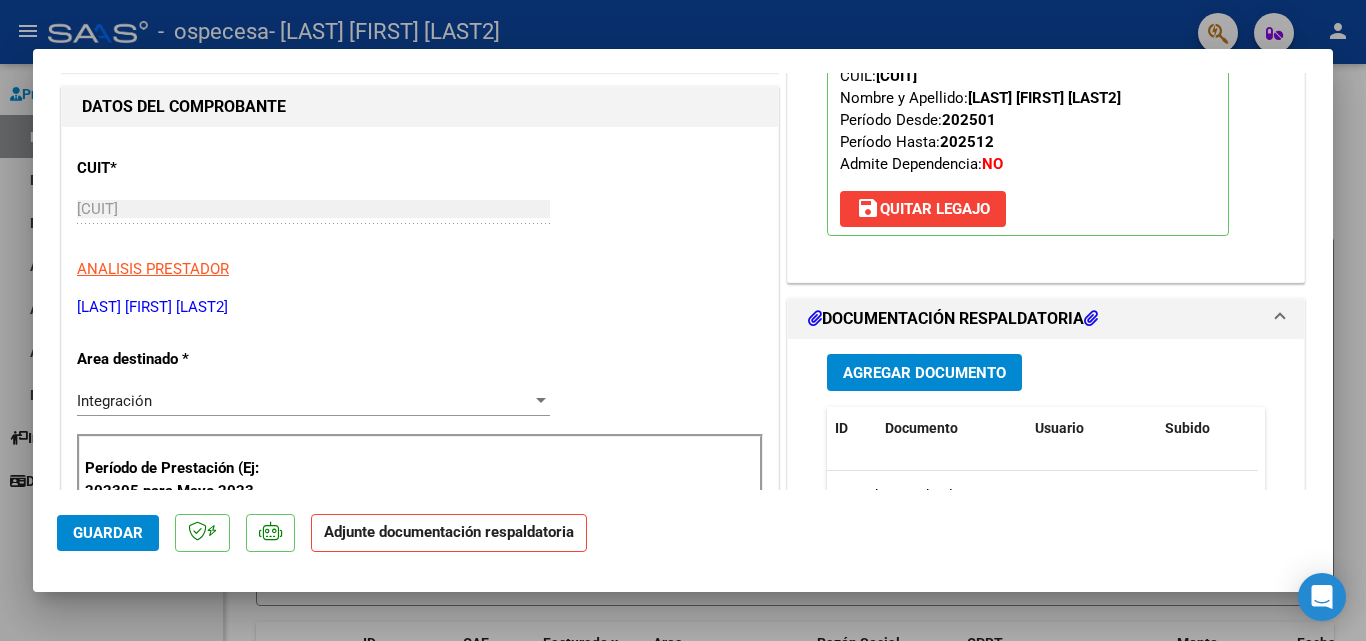 scroll, scrollTop: 467, scrollLeft: 0, axis: vertical 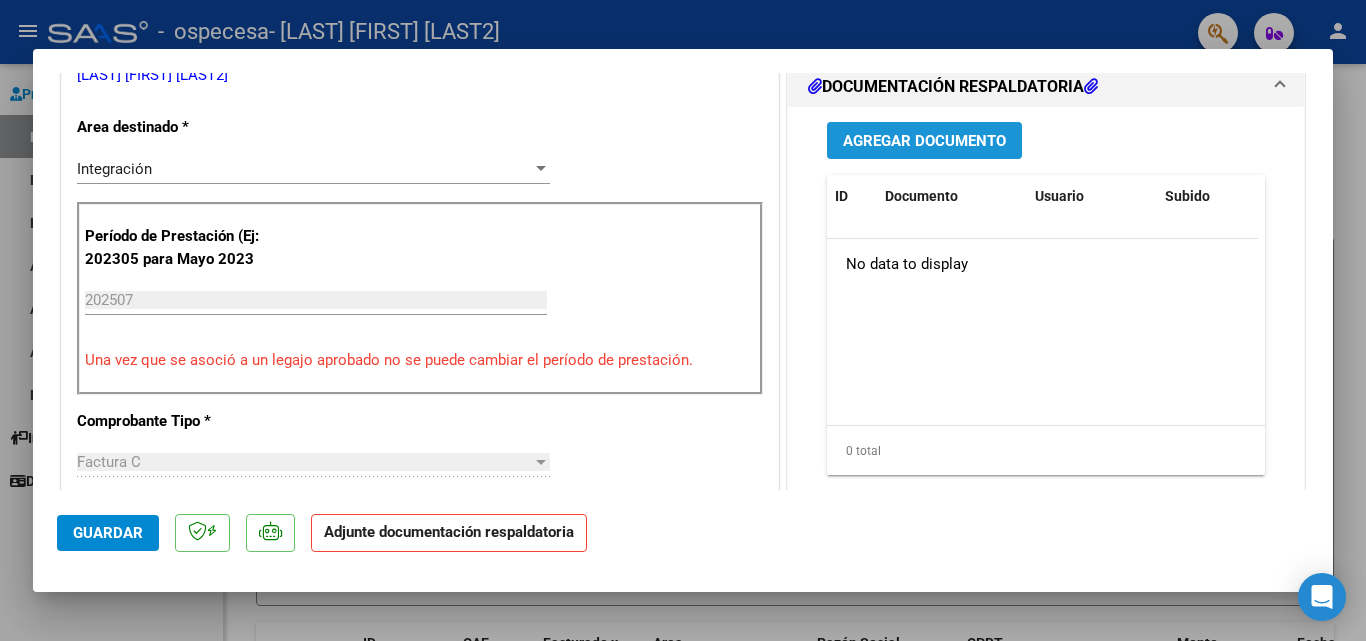 click on "Agregar Documento" at bounding box center (924, 141) 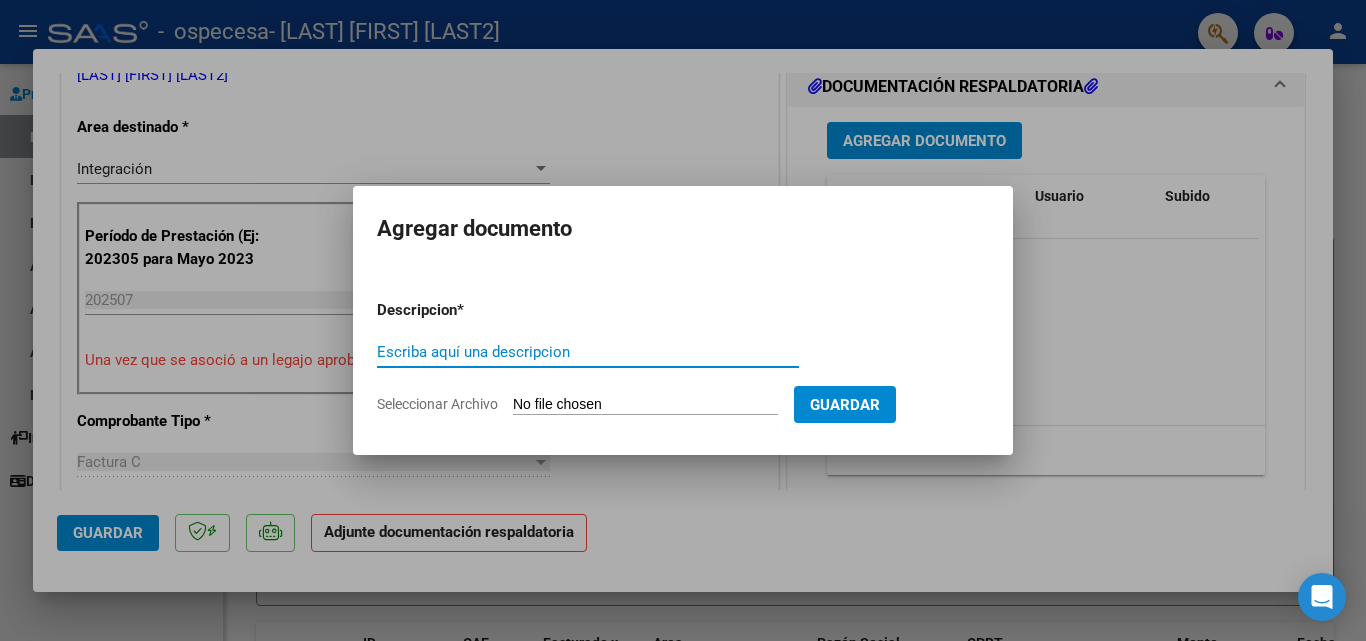 click on "Escriba aquí una descripcion" at bounding box center [588, 352] 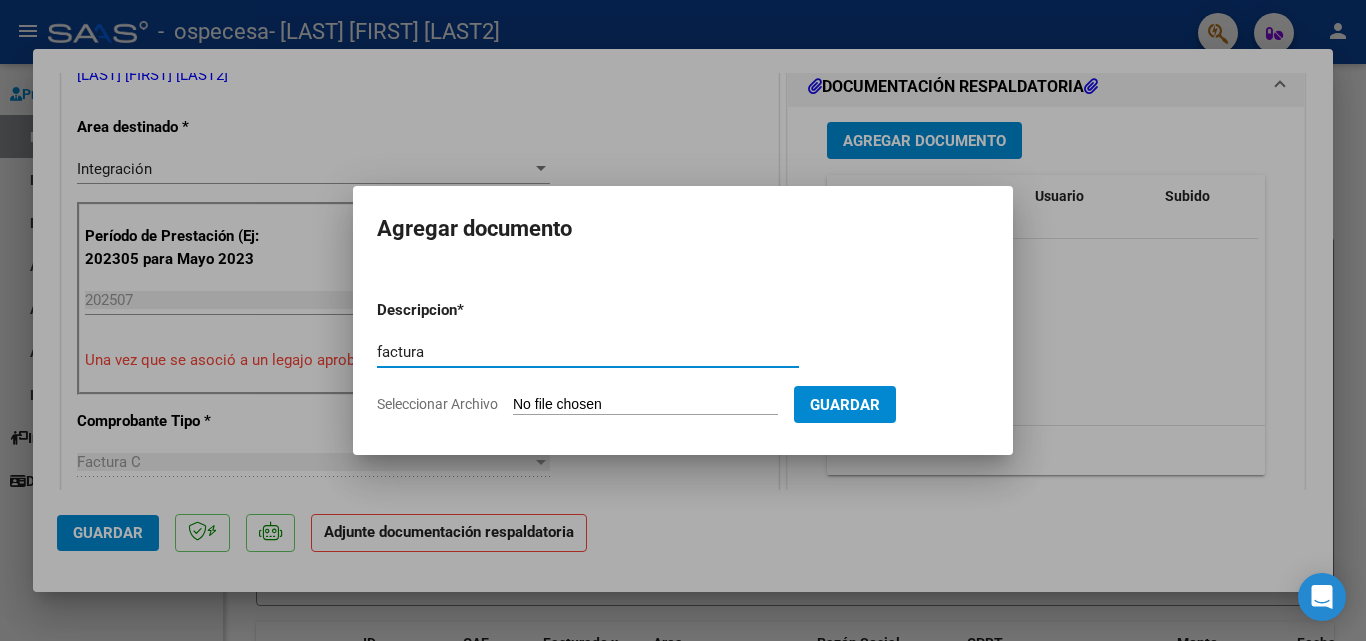 type on "factura" 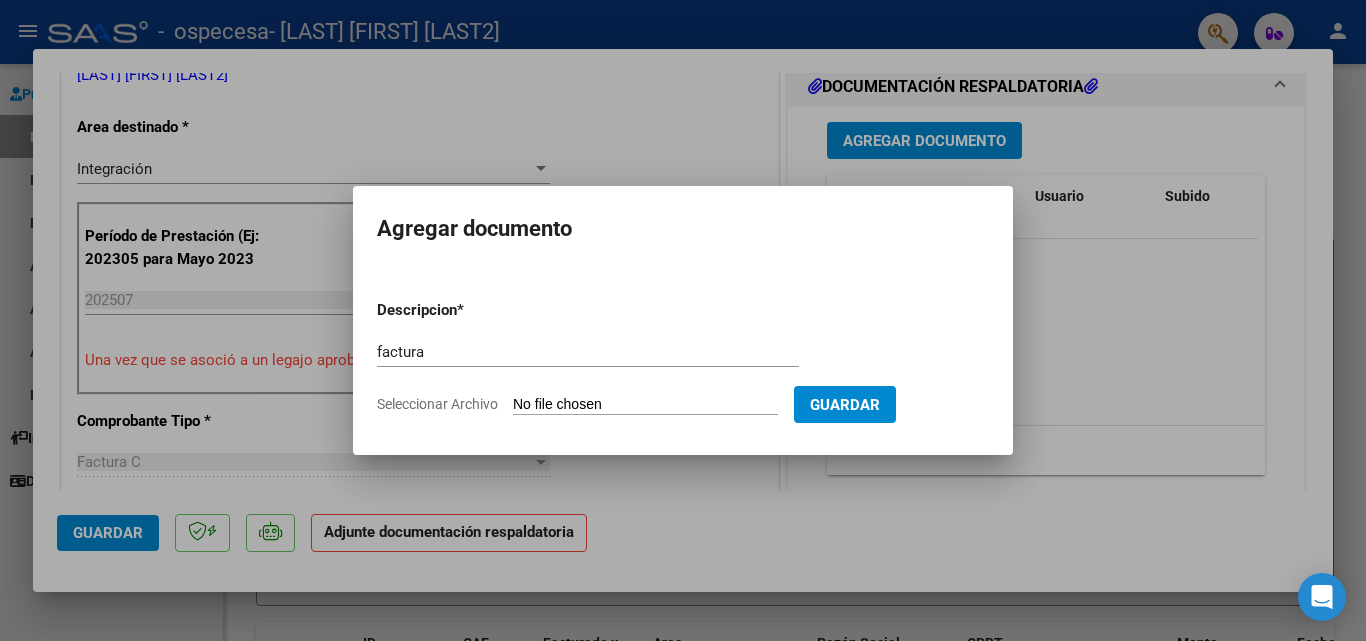 type on "C:\fakepath\[FILENAME].pdf" 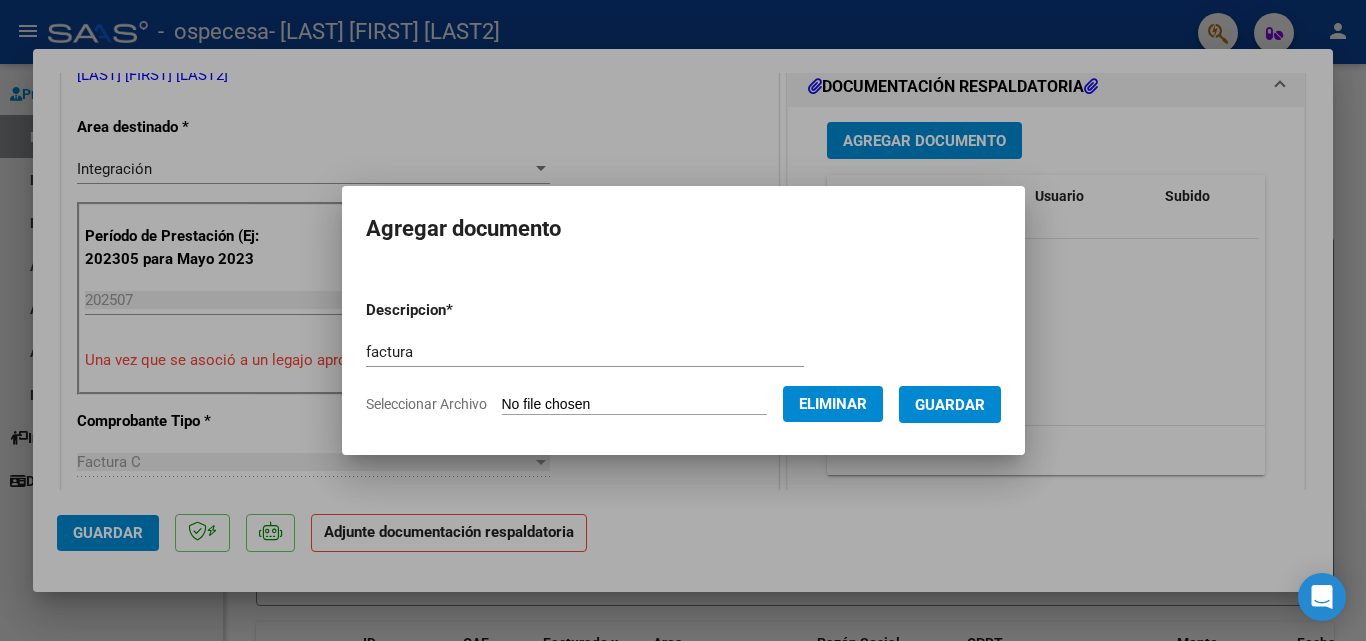 click on "Guardar" at bounding box center [950, 405] 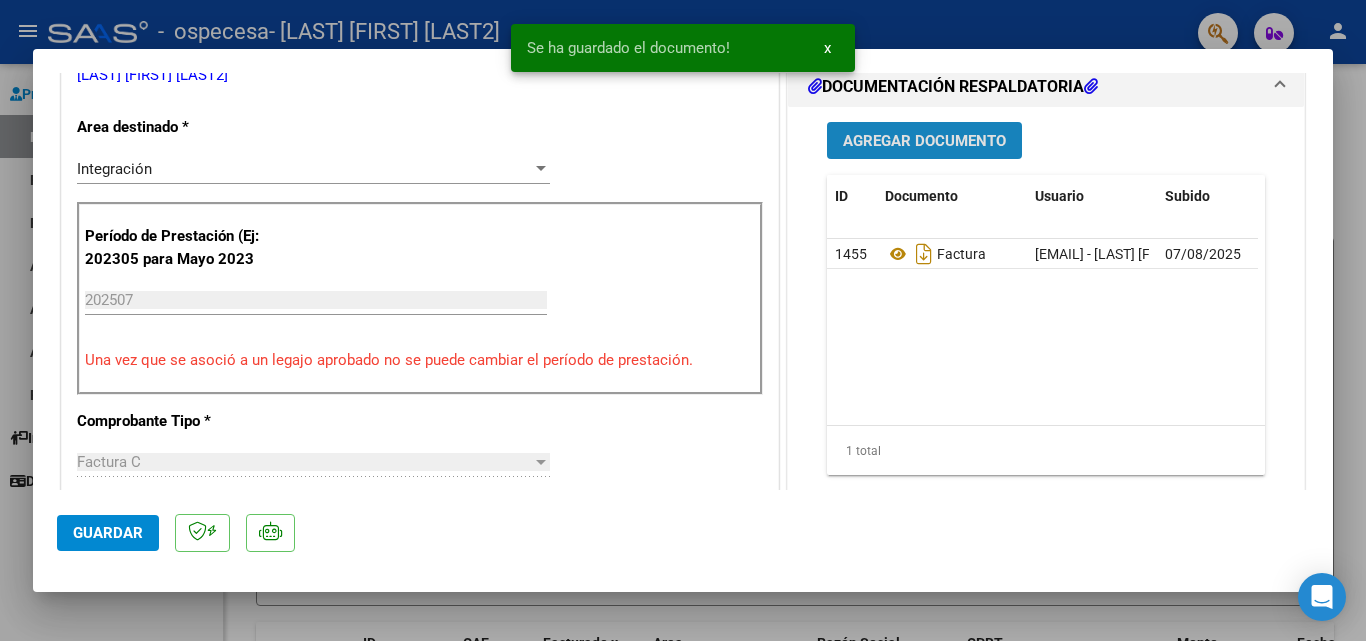 click on "Agregar Documento" at bounding box center [924, 141] 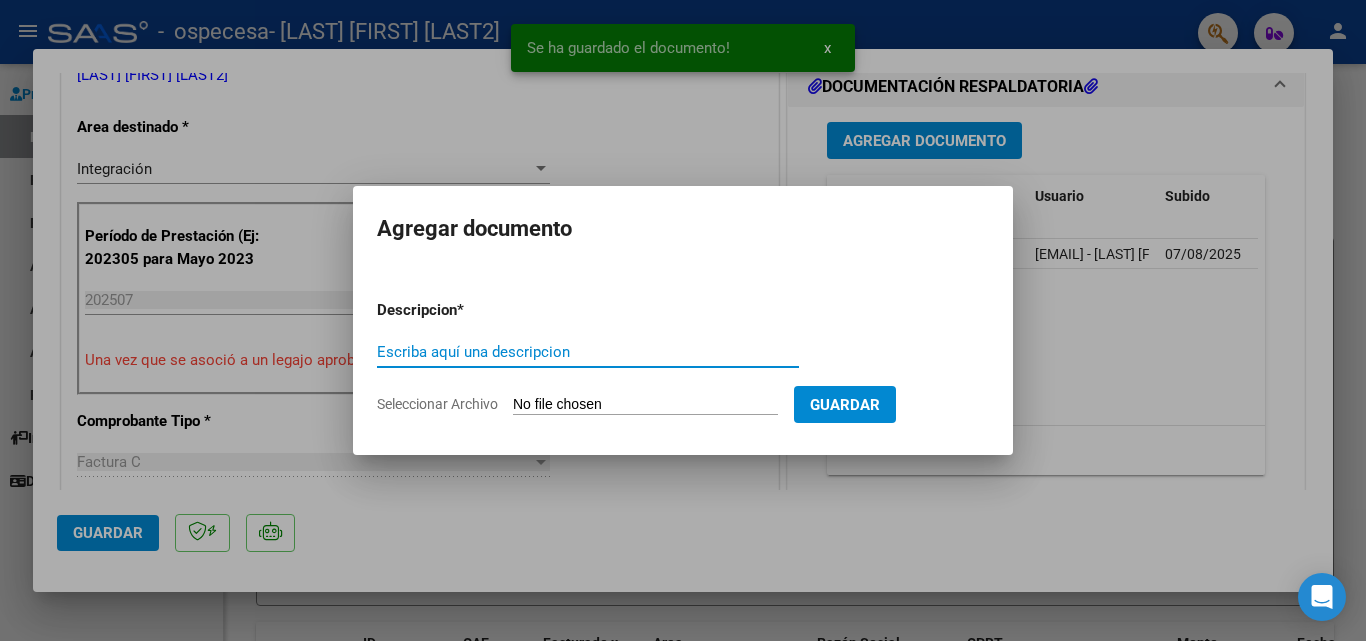 click on "Escriba aquí una descripcion" at bounding box center (588, 352) 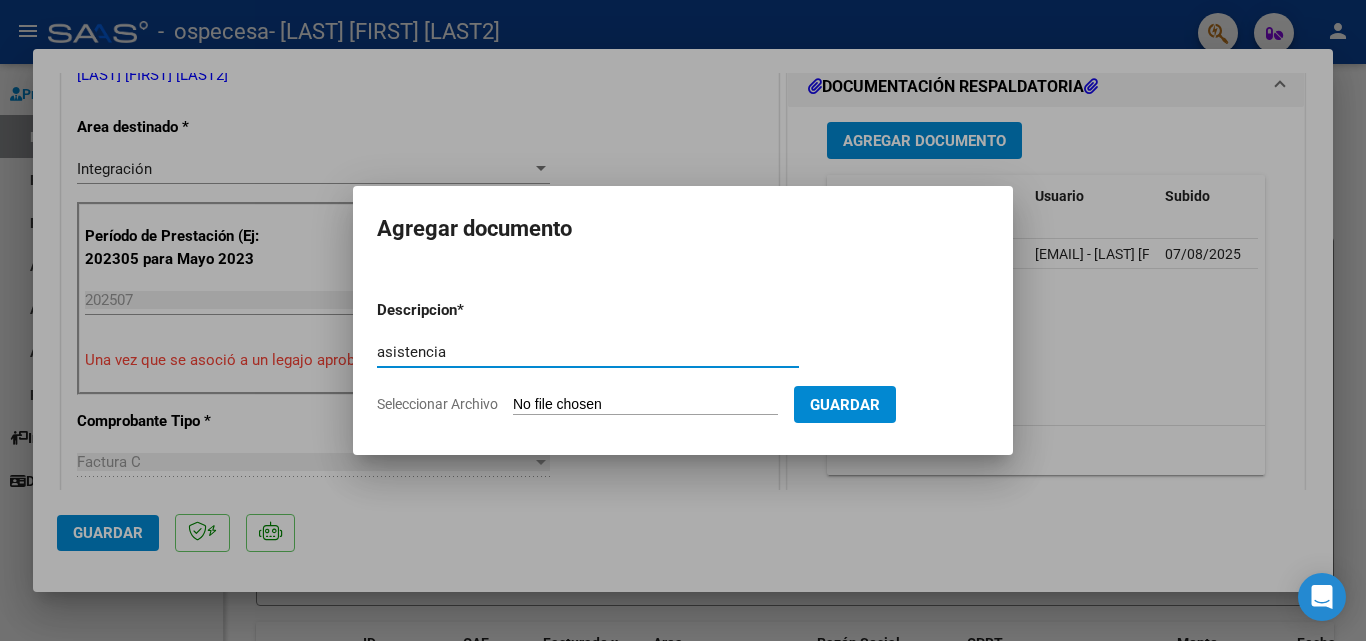 type on "asistencia" 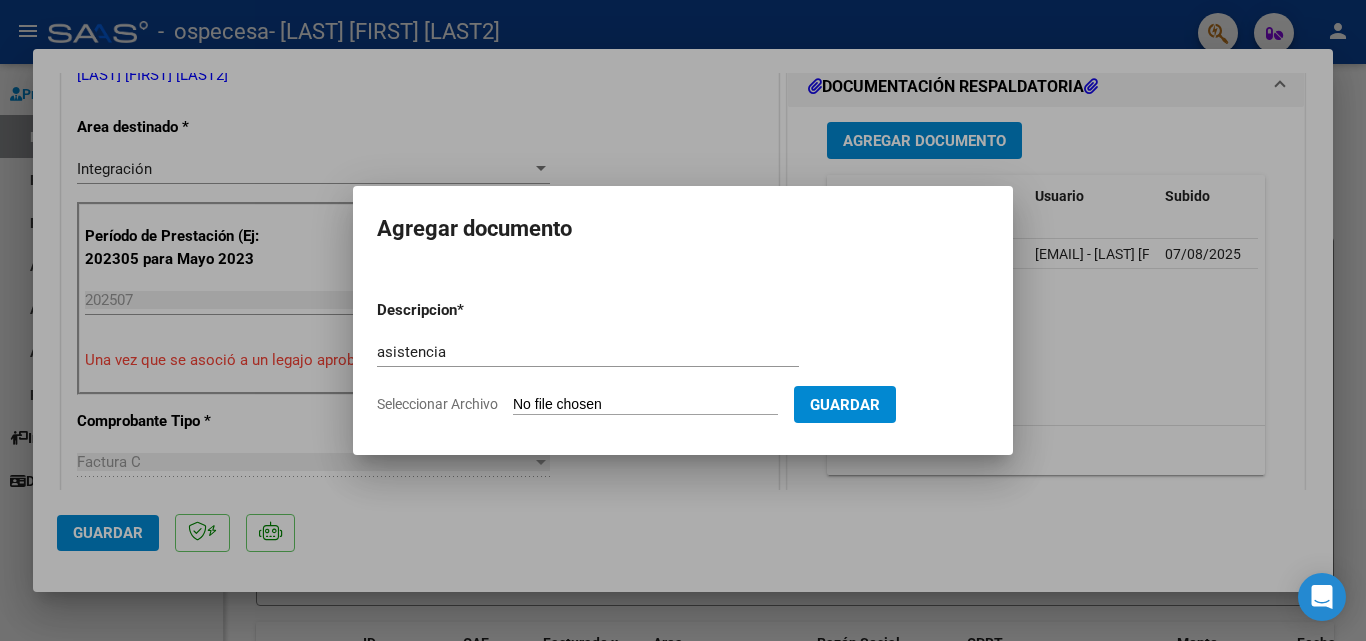 type on "C:\fakepath\[FILENAME].pdf" 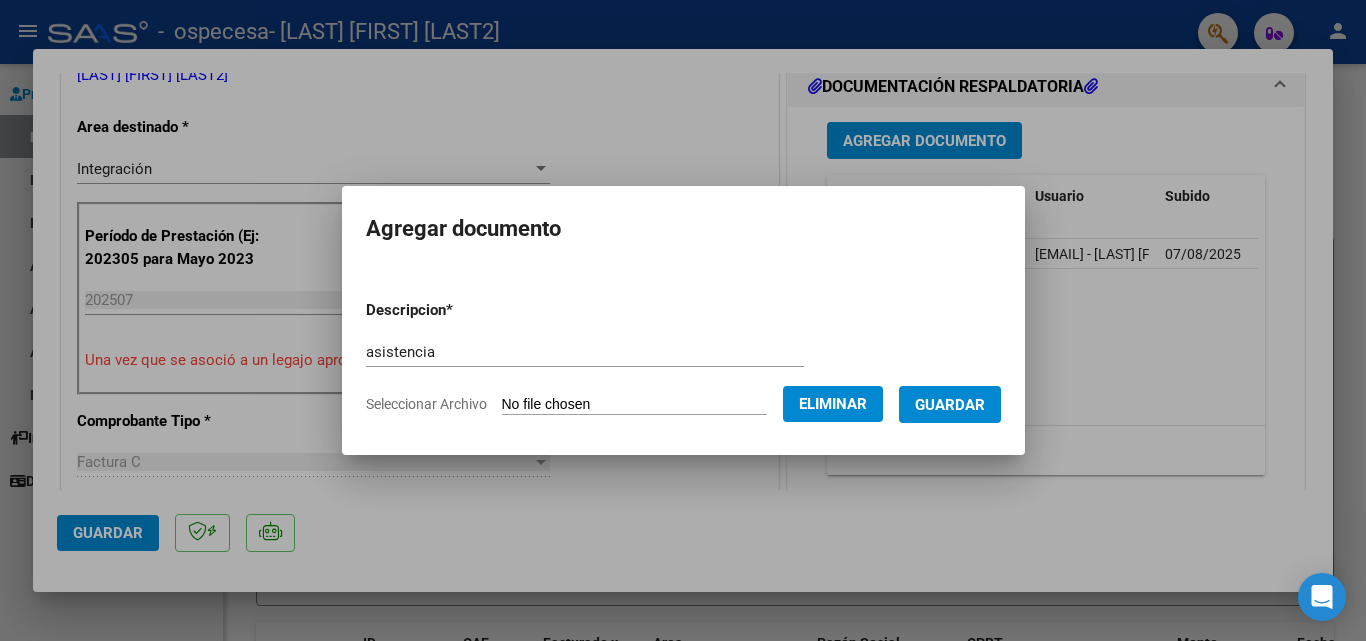 click on "Guardar" at bounding box center [950, 405] 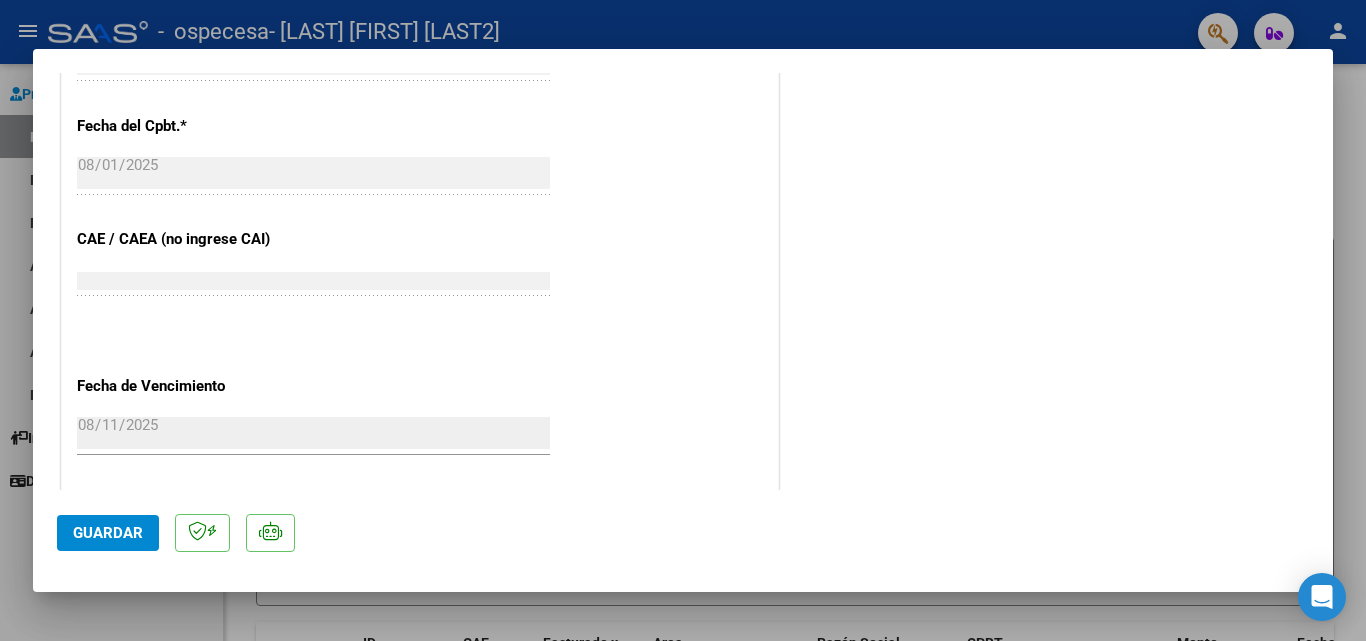 scroll, scrollTop: 1373, scrollLeft: 0, axis: vertical 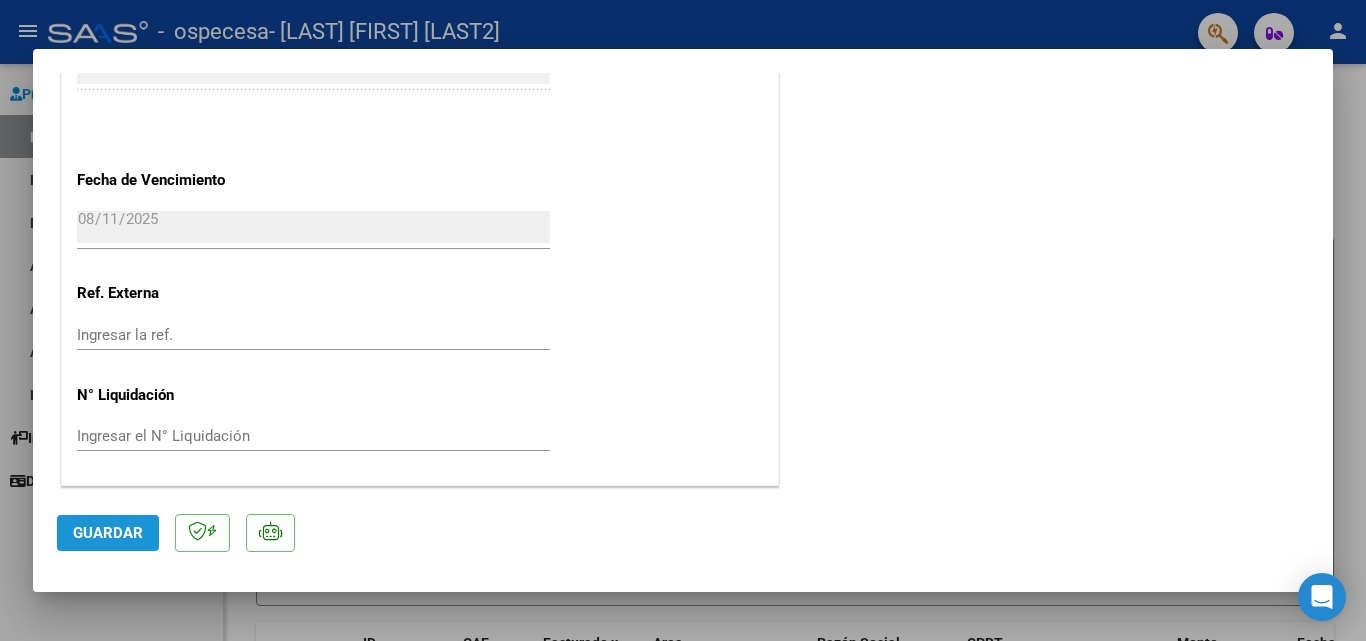 click on "Guardar" 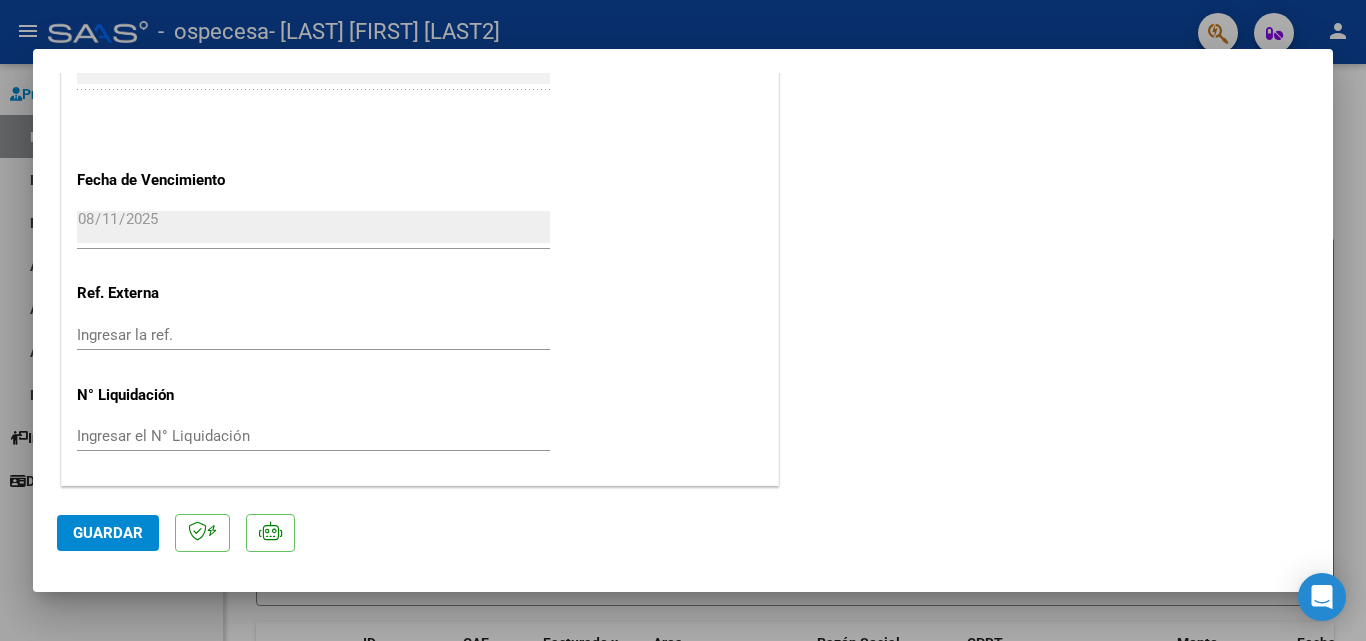 click at bounding box center [683, 320] 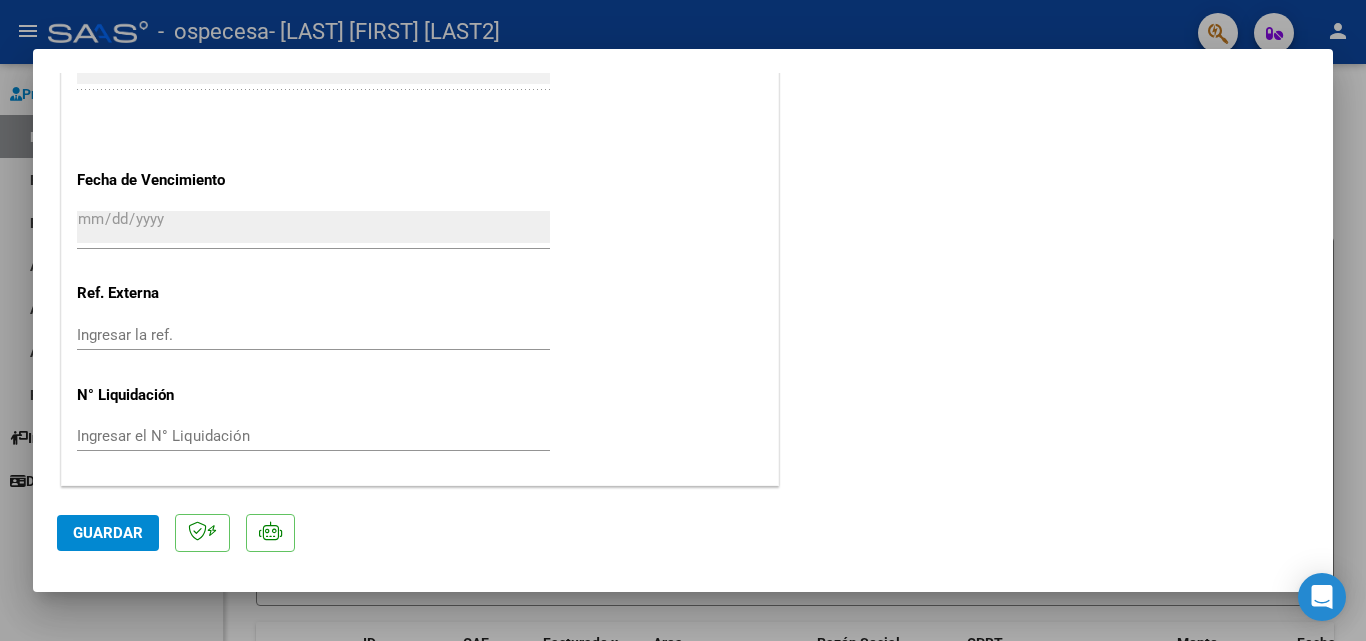 scroll, scrollTop: 1525, scrollLeft: 0, axis: vertical 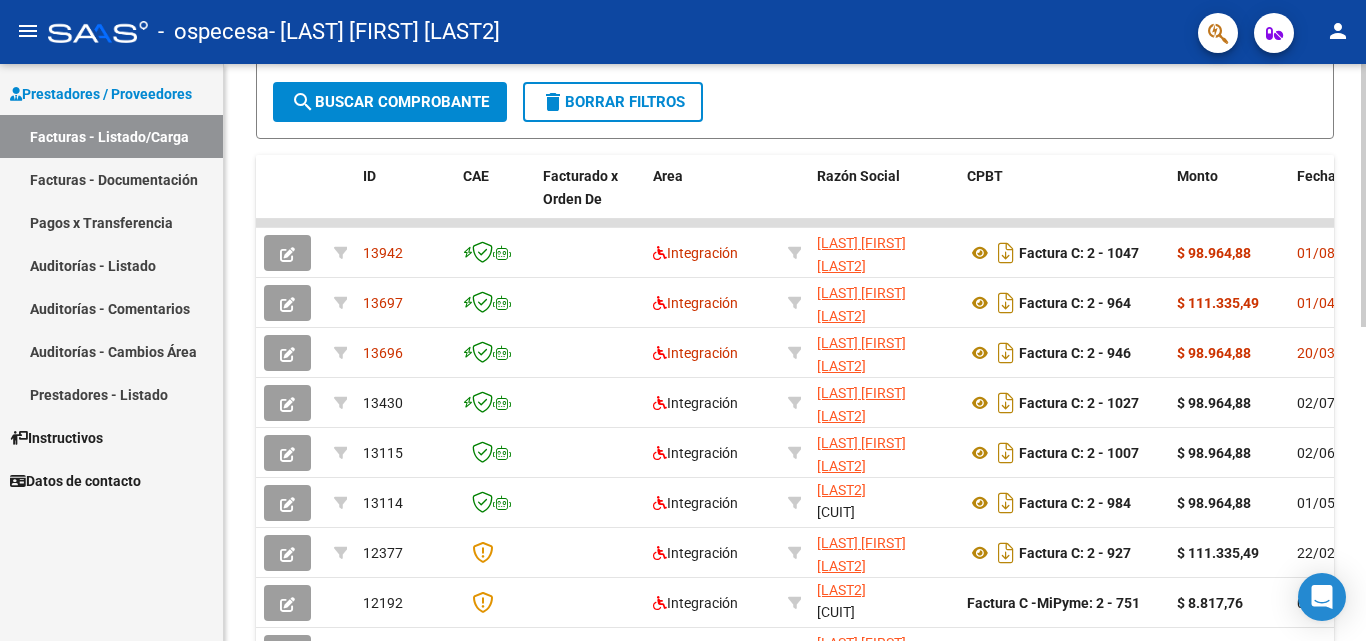 click on "Video tutorial   PRESTADORES -> Listado de CPBTs Emitidos por Prestadores / Proveedores (alt+q)   Cargar Comprobante
cloud_download  CSV  cloud_download  EXCEL  cloud_download  Estandar   Descarga Masiva
Filtros Id Area Area Todos Confirmado   Mostrar totalizadores   FILTROS DEL COMPROBANTE  Comprobante Tipo Comprobante Tipo Start date – End date Fec. Comprobante Desde / Hasta Días Emisión Desde(cant. días) Días Emisión Hasta(cant. días) CUIT / Razón Social Pto. Venta Nro. Comprobante Código SSS CAE Válido CAE Válido Todos Cargado Módulo Hosp. Todos Tiene facturacion Apócrifa Hospital Refes  FILTROS DE INTEGRACION  Período De Prestación Campos del Archivo de Rendición Devuelto x SSS (dr_envio) Todos Rendido x SSS (dr_envio) Tipo de Registro Tipo de Registro Período Presentación Período Presentación Campos del Legajo Asociado (preaprobación) Afiliado Legajo (cuil/nombre) Todos Solo facturas preaprobadas  MAS FILTROS  Todos Con Doc. Respaldatoria Todos Con Trazabilidad Todos – – 6" 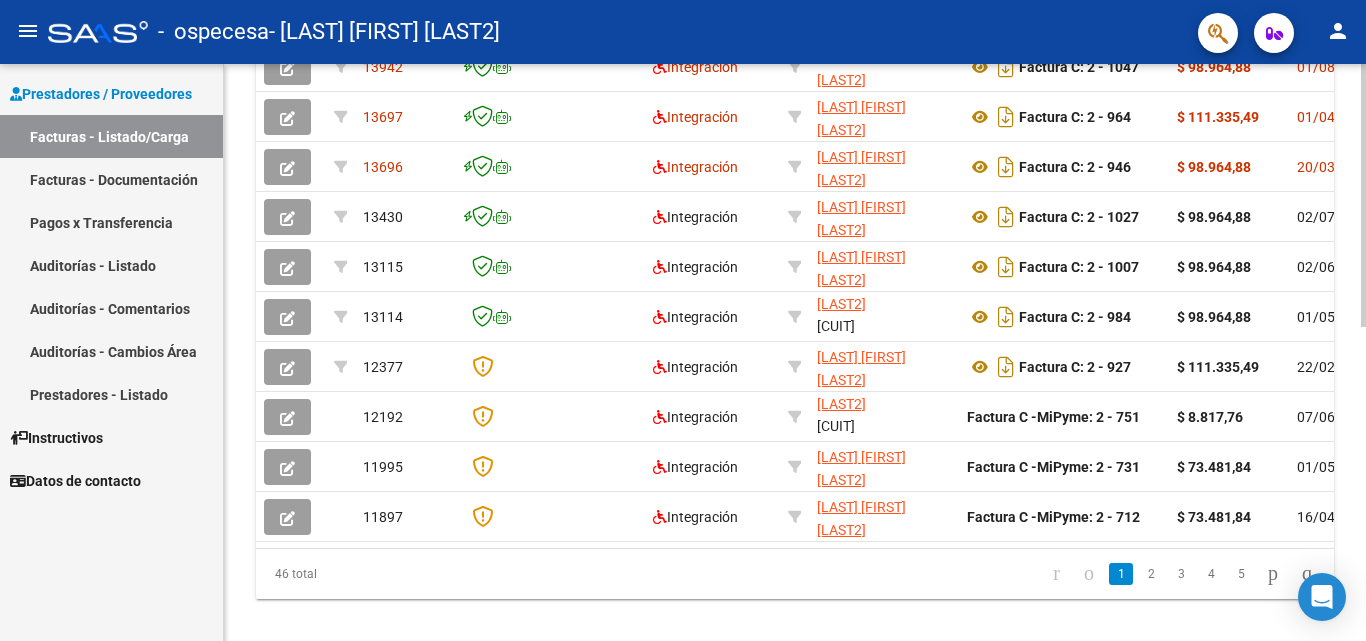 scroll, scrollTop: 691, scrollLeft: 0, axis: vertical 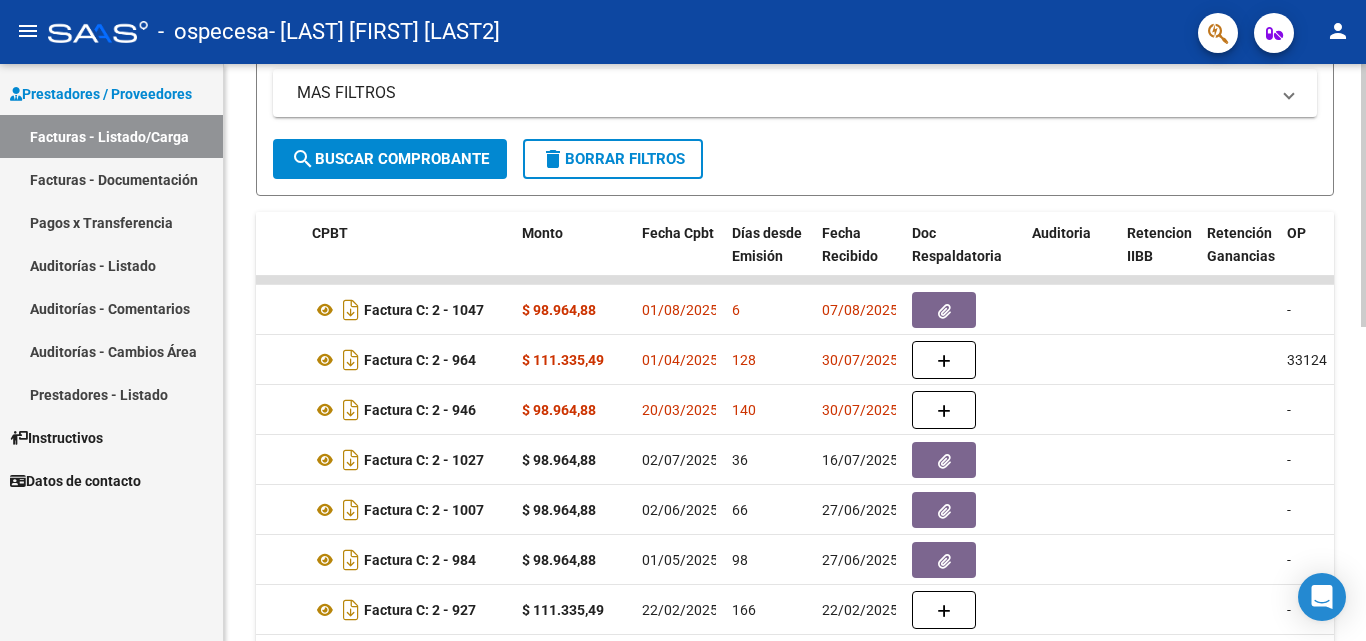 click 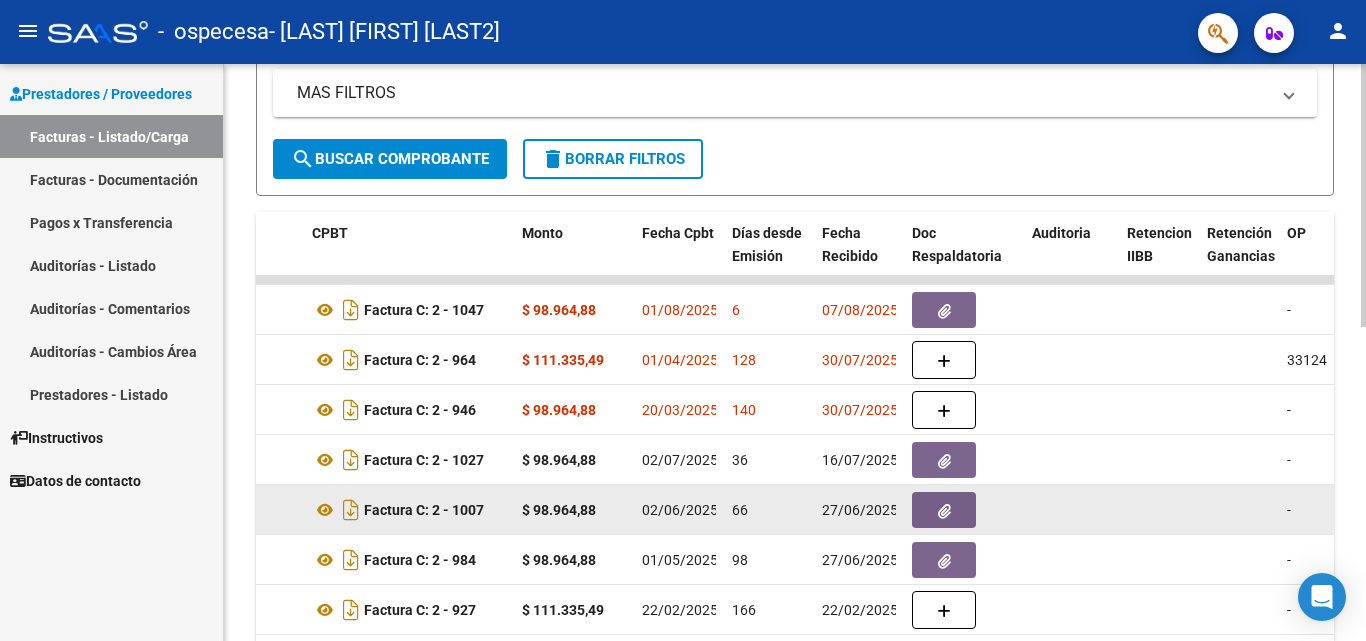click 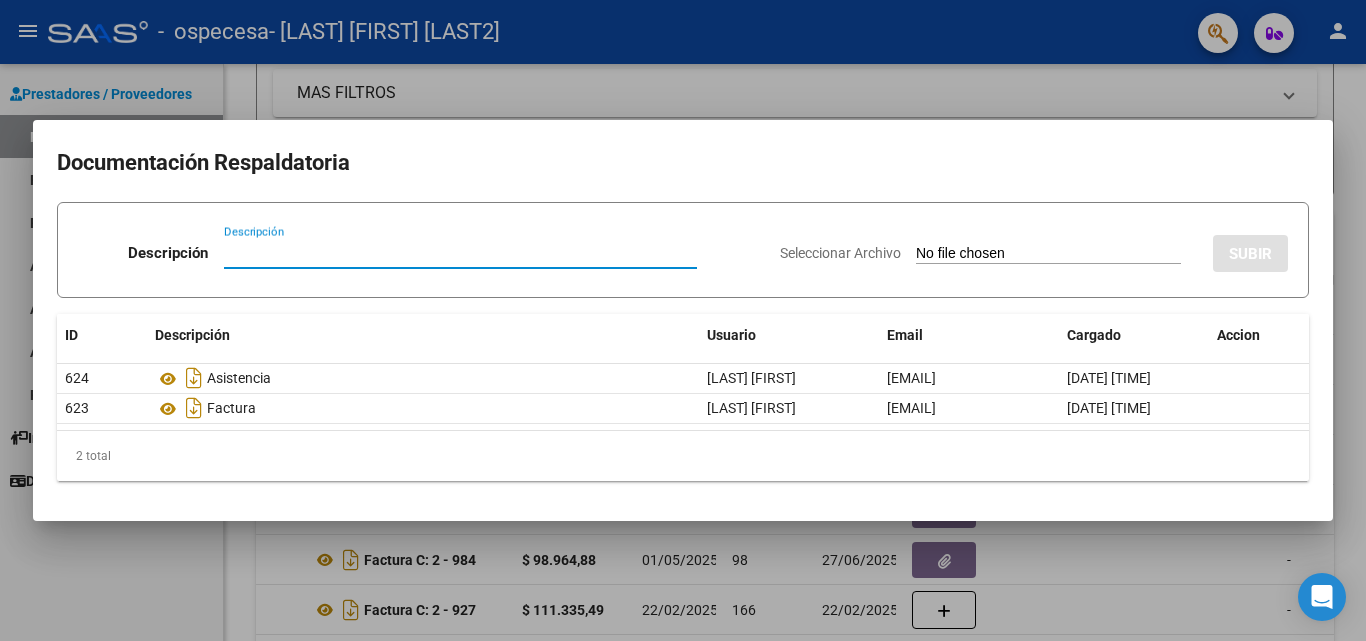 click at bounding box center (683, 320) 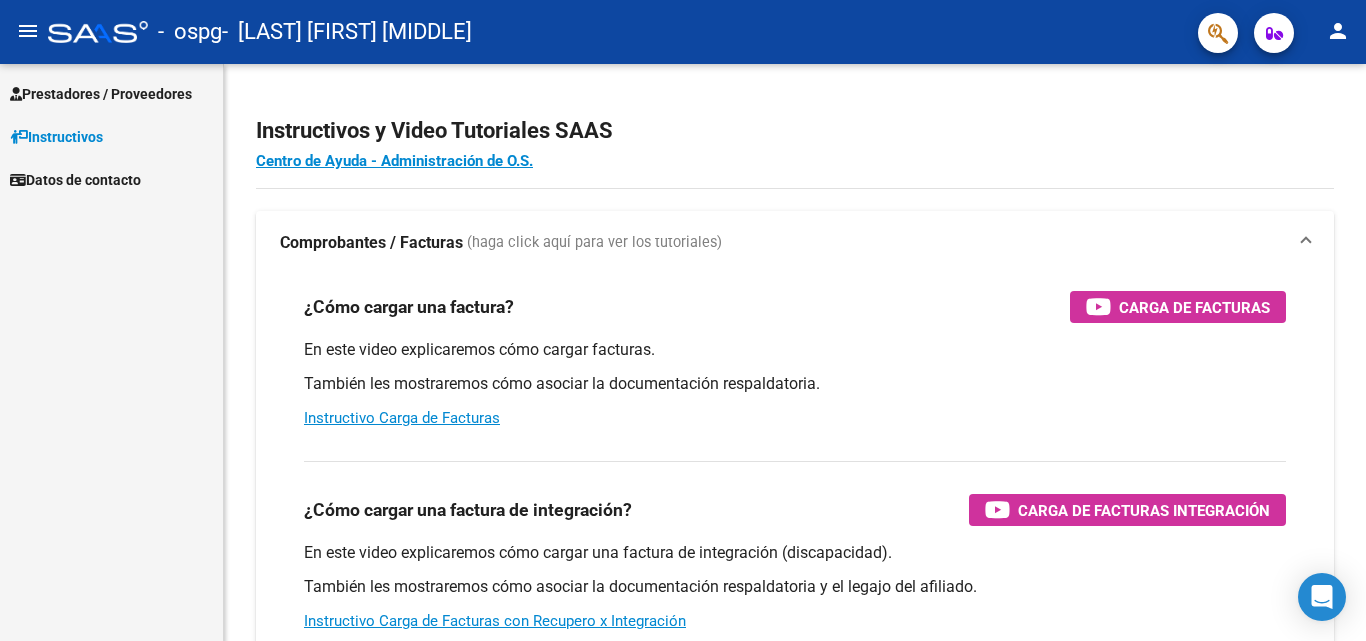 scroll, scrollTop: 0, scrollLeft: 0, axis: both 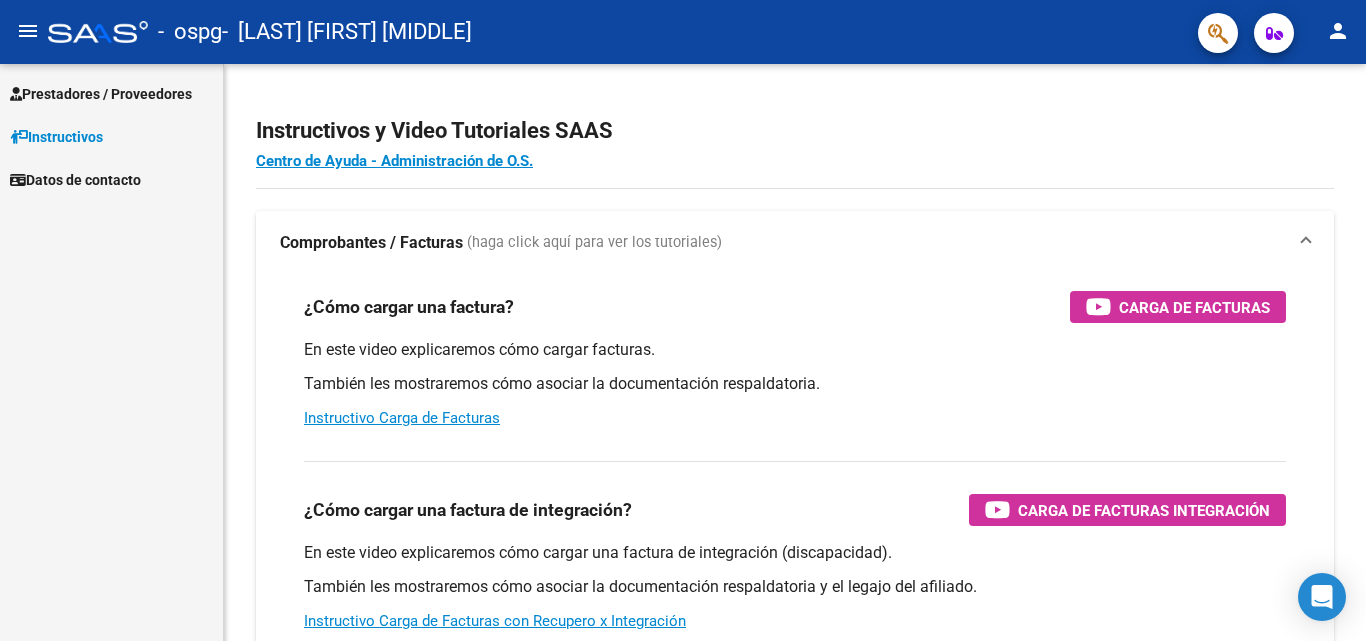 click on "Prestadores / Proveedores" at bounding box center (101, 94) 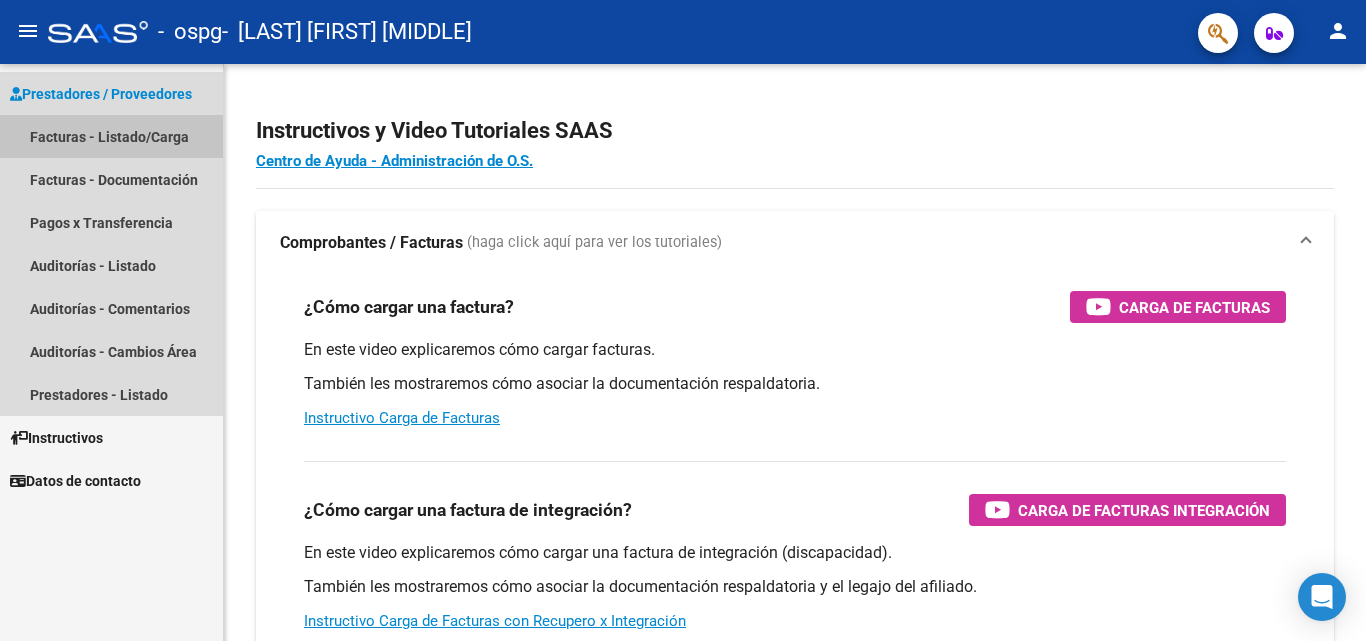 click on "Facturas - Listado/Carga" at bounding box center [111, 136] 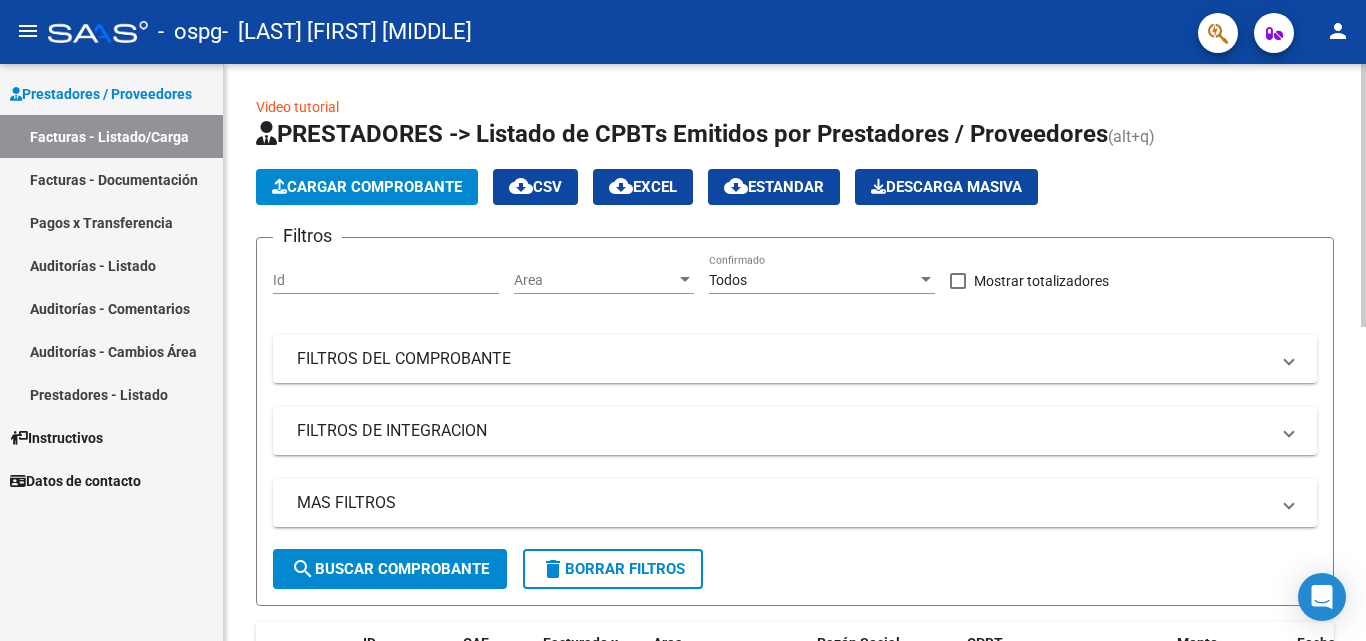 click on "PRESTADORES -> Listado de CPBTs Emitidos por Prestadores / Proveedores (alt+q)   Cargar Comprobante
cloud_download  CSV  cloud_download  EXCEL  cloud_download  Estandar   Descarga Masiva
Filtros Id Area Area Todos Confirmado   Mostrar totalizadores   FILTROS DEL COMPROBANTE  Comprobante Tipo Comprobante Tipo Start date – End date Fec. Comprobante Desde / Hasta Días Emisión Desde(cant. días) Días Emisión Hasta(cant. días) CUIT / Razón Social Pto. Venta Nro. Comprobante Código SSS CAE Válido CAE Válido Todos Cargado Módulo Hosp. Todos Tiene facturacion Apócrifa Hospital Refes  FILTROS DE INTEGRACION  Período De Prestación Campos del Archivo de Rendición Devuelto x SSS (dr_envio) Todos Rendido x SSS (dr_envio) Tipo de Registro Tipo de Registro Período Presentación Período Presentación Campos del Legajo Asociado (preaprobación) Afiliado Legajo (cuil/nombre) Todos Solo facturas preaprobadas  MAS FILTROS  Todos Con Doc. Respaldatoria Todos Con Trazabilidad Todos Asociado a Expediente Sur" 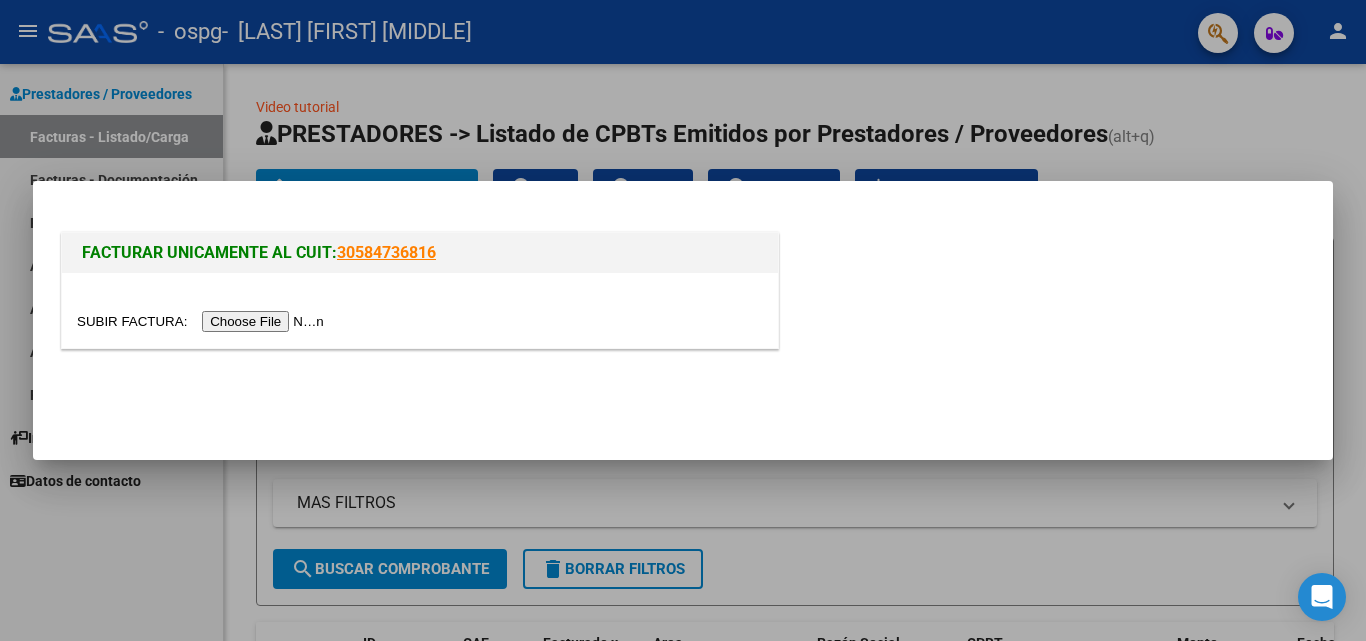 click at bounding box center (203, 321) 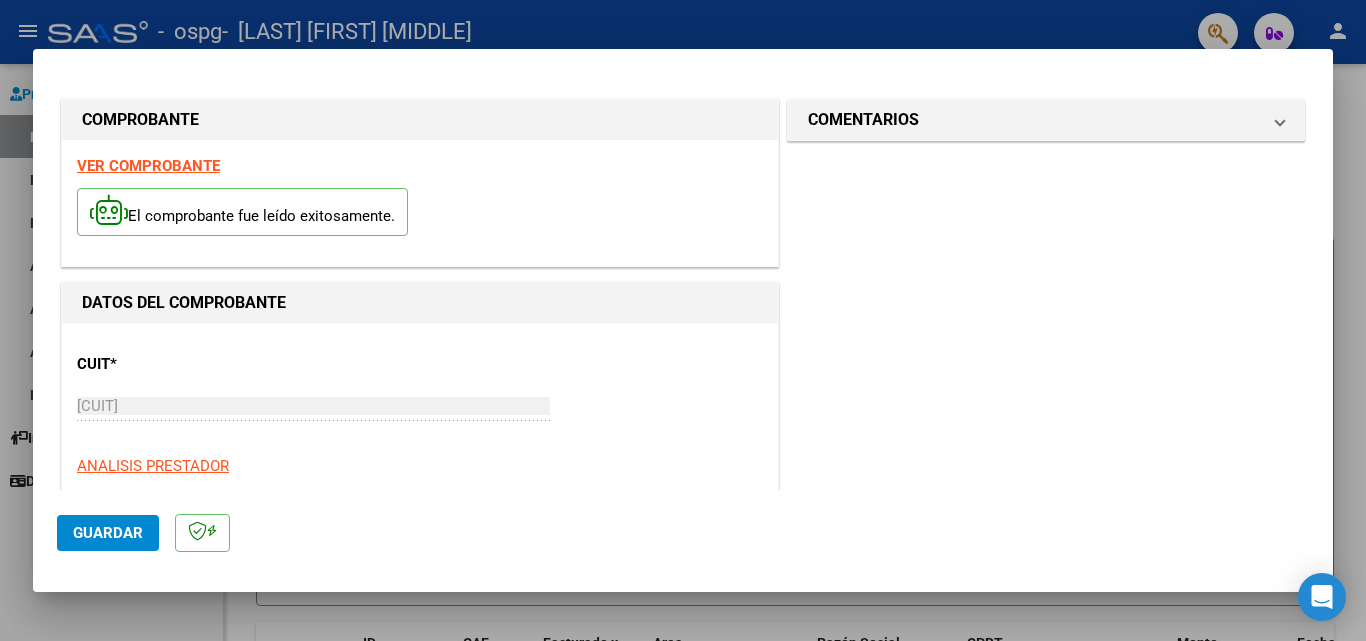 click on "COMPROBANTE VER COMPROBANTE          El comprobante fue leído exitosamente.  DATOS DEL COMPROBANTE CUIT  *   27-23606105-7 Ingresar CUIT  ANALISIS PRESTADOR  Area destinado * Integración Seleccionar Area Luego de guardar debe preaprobar la factura asociandola a un legajo de integración y subir la documentación respaldatoria (planilla de asistencia o ddjj para período de aislamiento)  Período de Prestación (Ej: 202305 para Mayo 2023    Ingrese el Período de Prestación como indica el ejemplo   Comprobante Tipo * Factura C Seleccionar Tipo Punto de Venta  *   2 Ingresar el Nro.  Número  *   1048 Ingresar el Nro.  Monto  *   $ 98.964,88 Ingresar el monto  Fecha del Cpbt.  *   2025-08-01 Ingresar la fecha  CAE / CAEA (no ingrese CAI)    75317145703970 Ingresar el CAE o CAEA (no ingrese CAI)  Fecha de Vencimiento    Ingresar la fecha  Ref. Externa    Ingresar la ref.  N° Liquidación    Ingresar el N° Liquidación  COMENTARIOS Comentarios del Prestador / Gerenciador:" at bounding box center (683, 281) 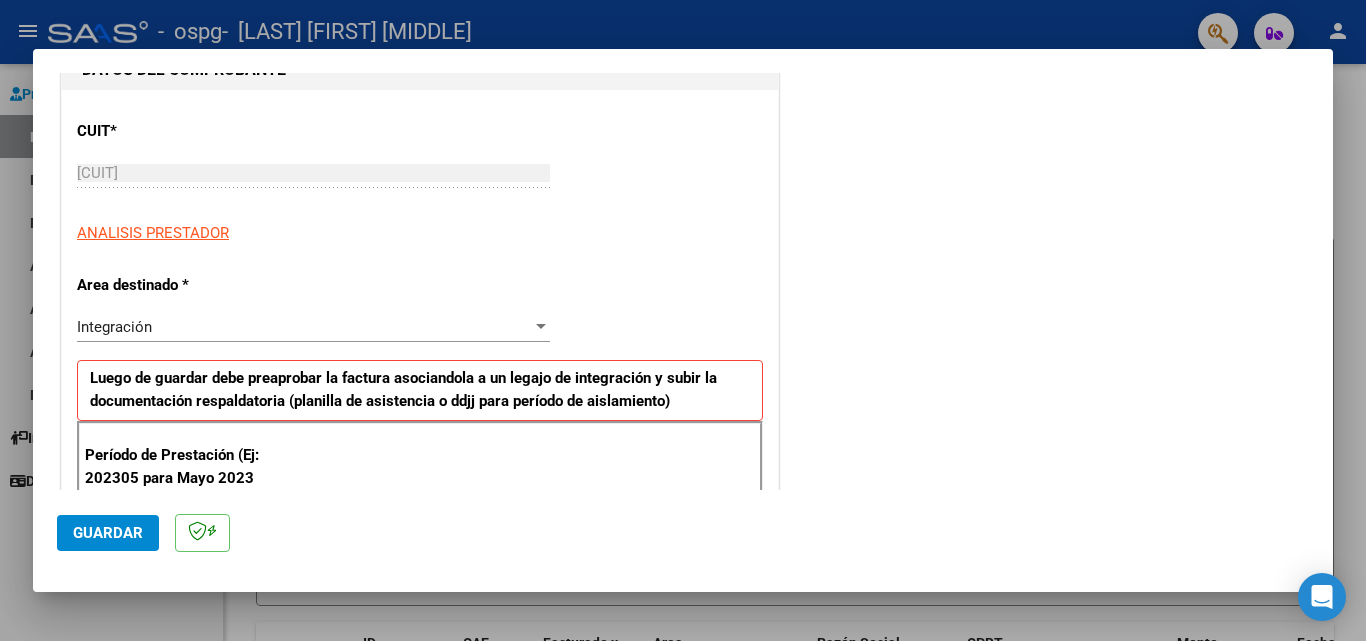 scroll, scrollTop: 467, scrollLeft: 0, axis: vertical 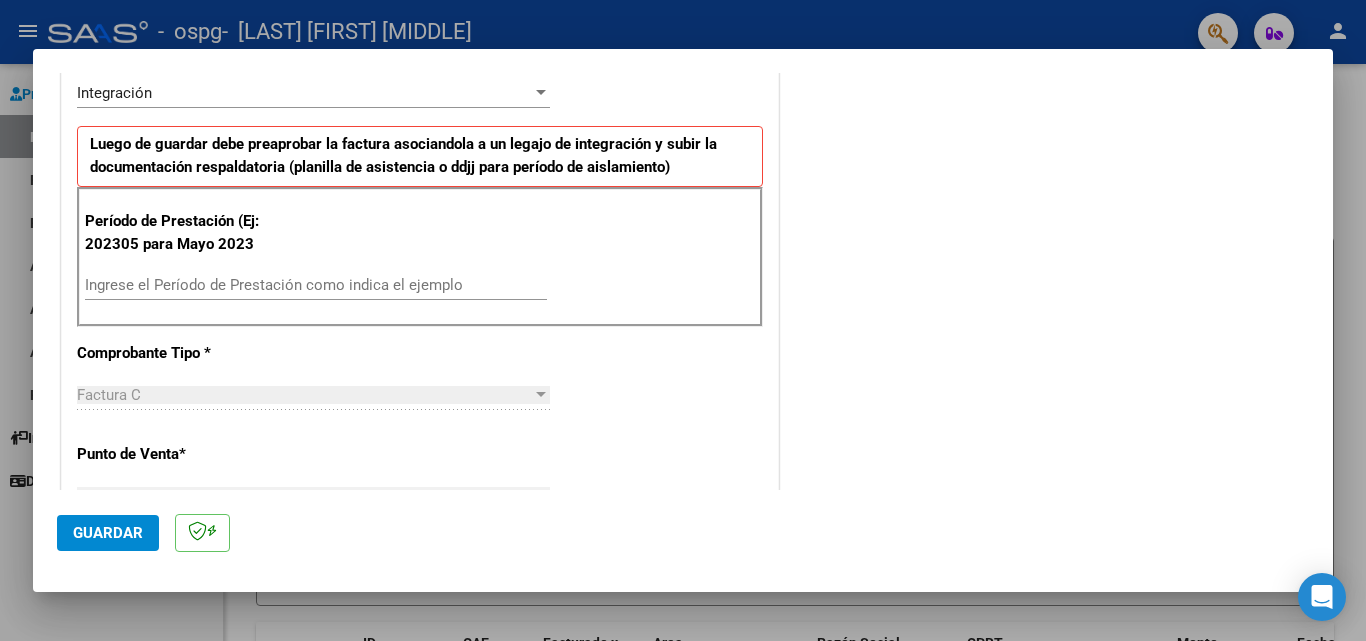 click on "Período de Prestación (Ej: 202305 para Mayo 2023    Ingrese el Período de Prestación como indica el ejemplo" at bounding box center (420, 257) 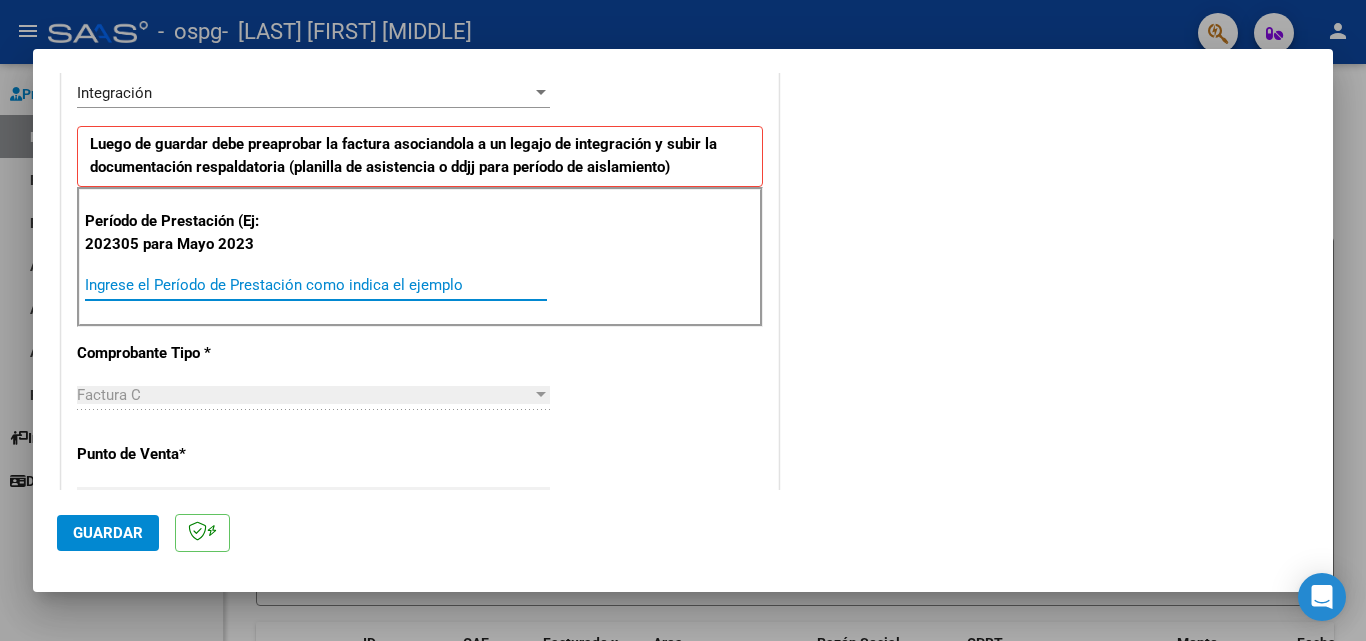 click on "Ingrese el Período de Prestación como indica el ejemplo" at bounding box center (316, 285) 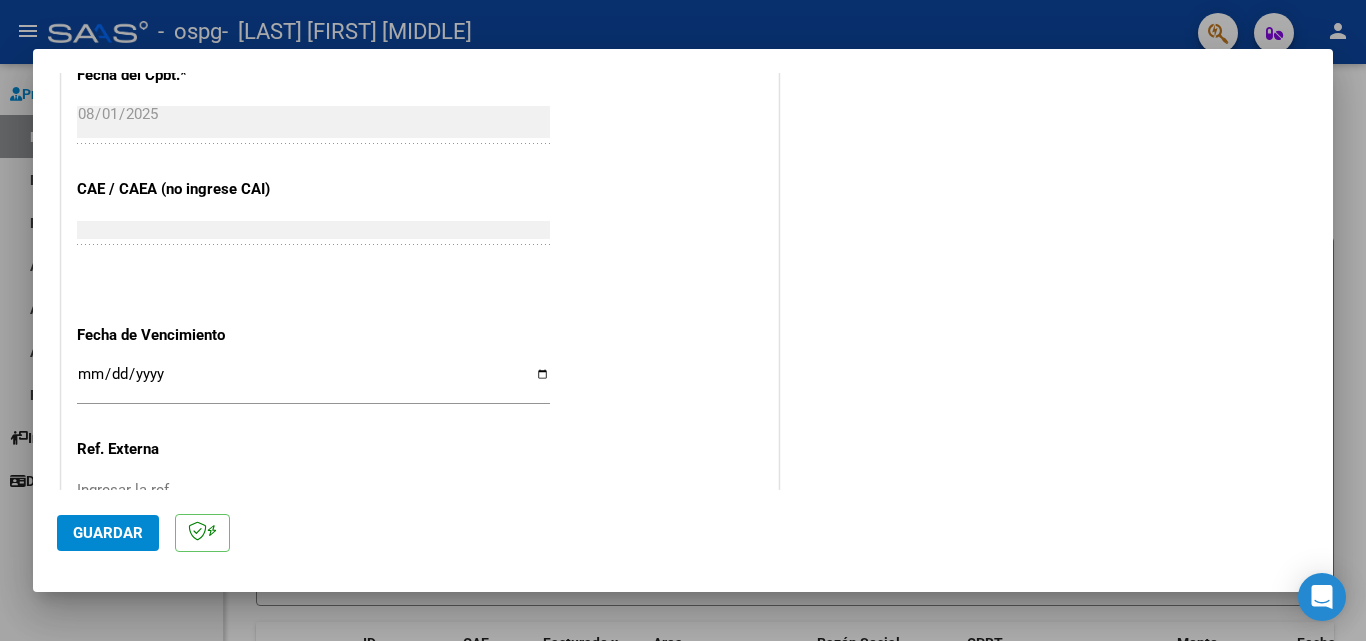 scroll, scrollTop: 1167, scrollLeft: 0, axis: vertical 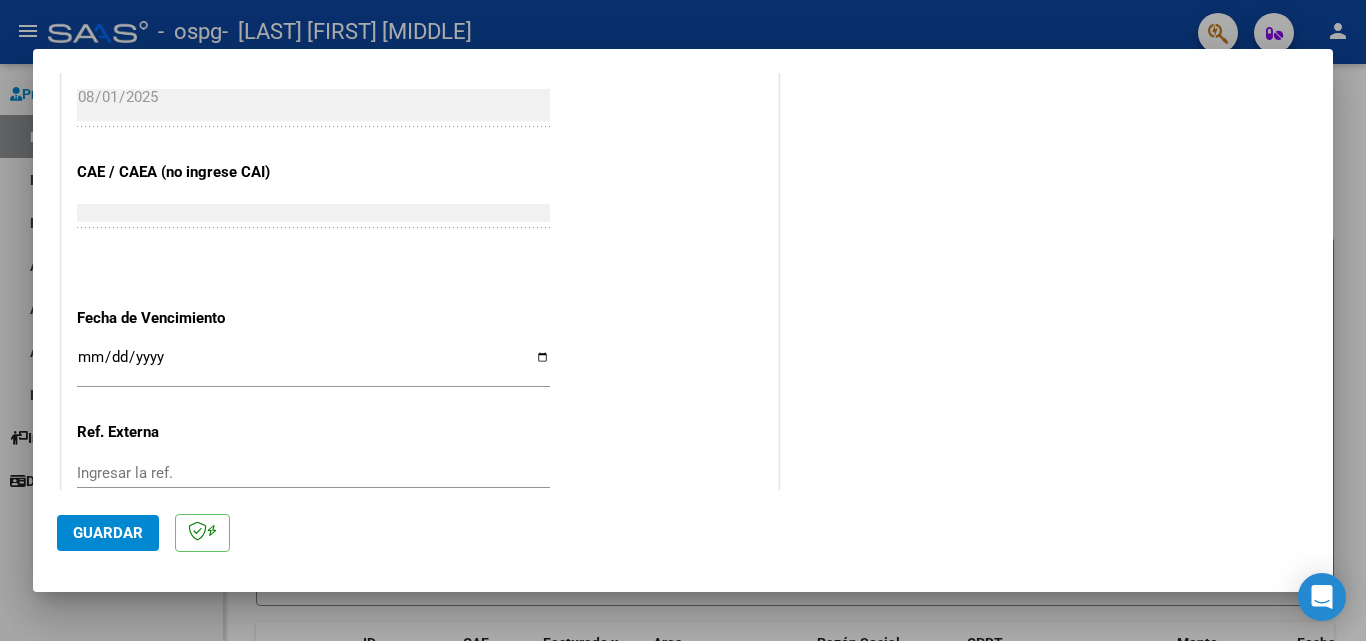 type on "202507" 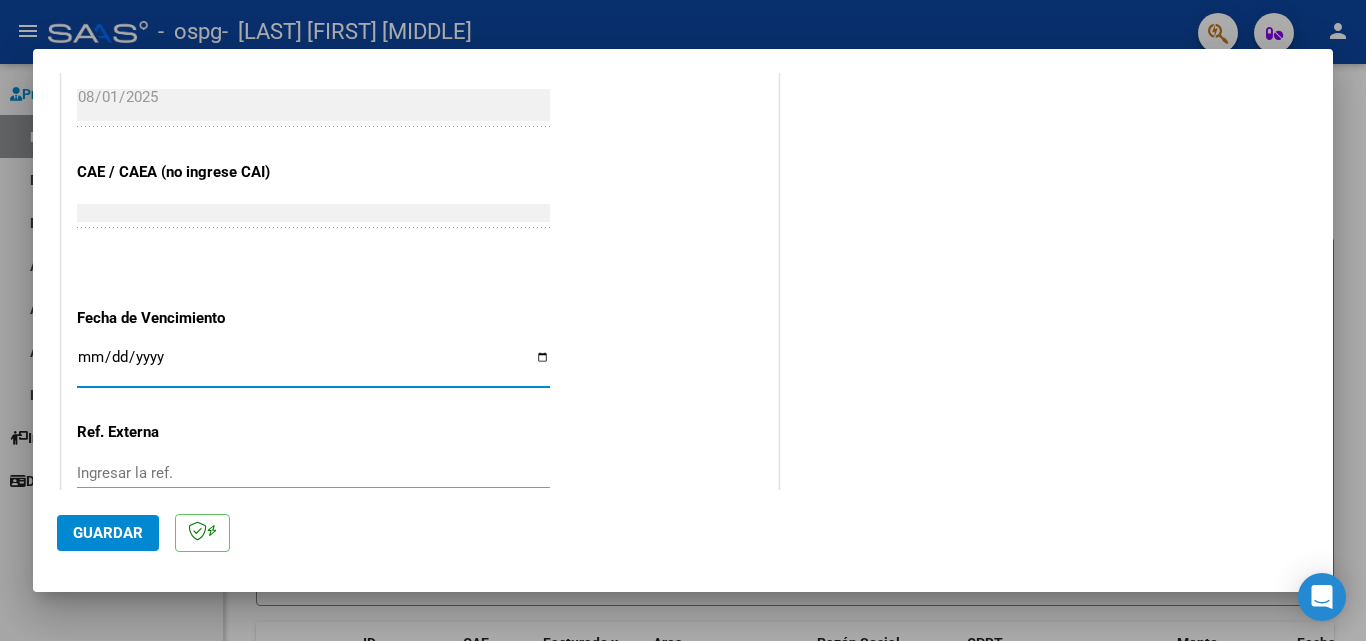 click on "Ingresar la fecha" at bounding box center [313, 365] 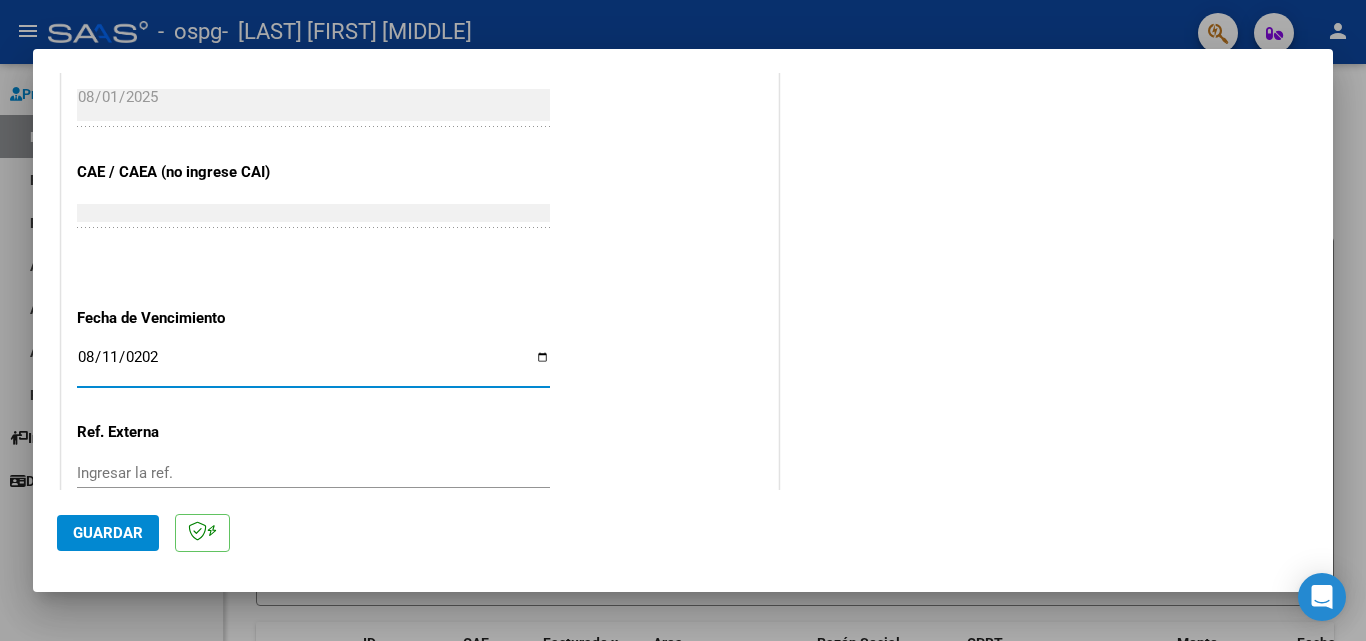 type on "2025-08-11" 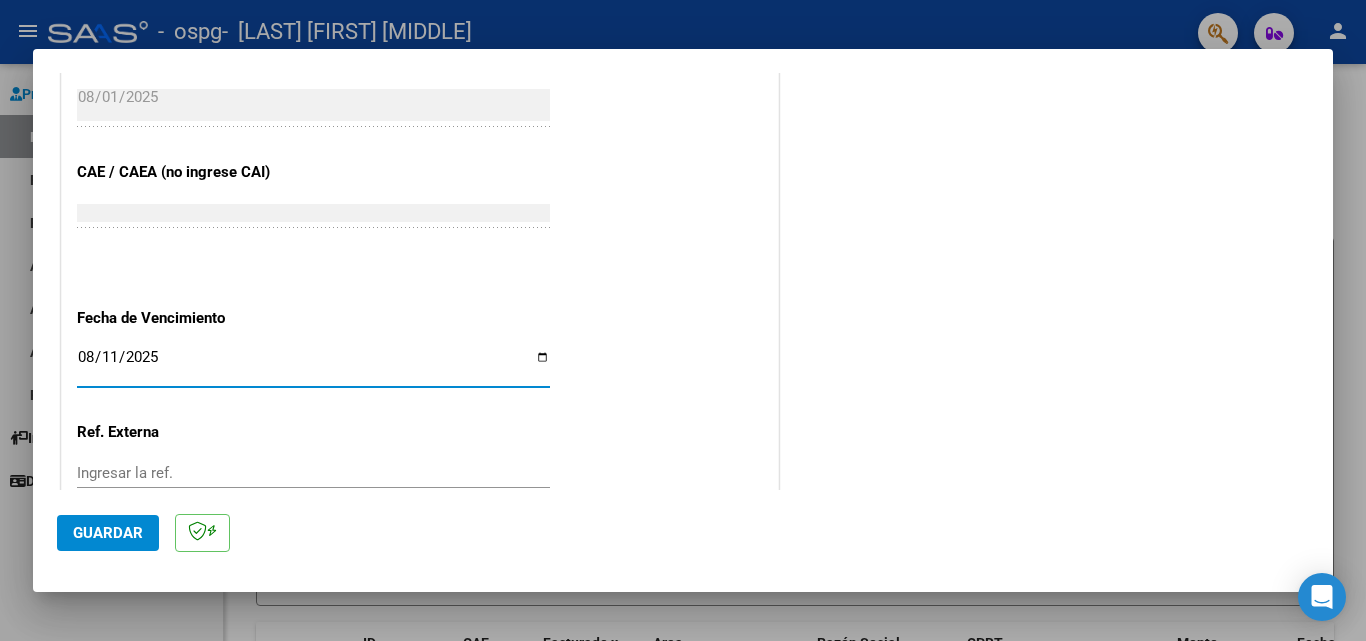 click on "Guardar" 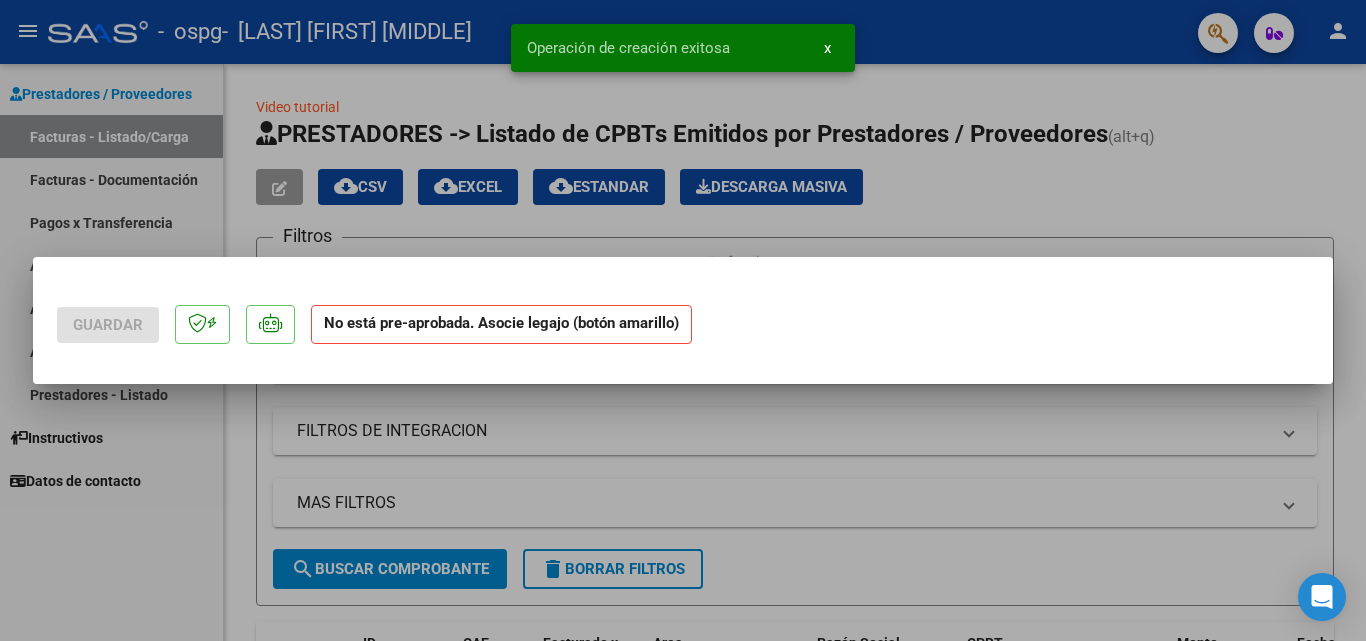 scroll, scrollTop: 0, scrollLeft: 0, axis: both 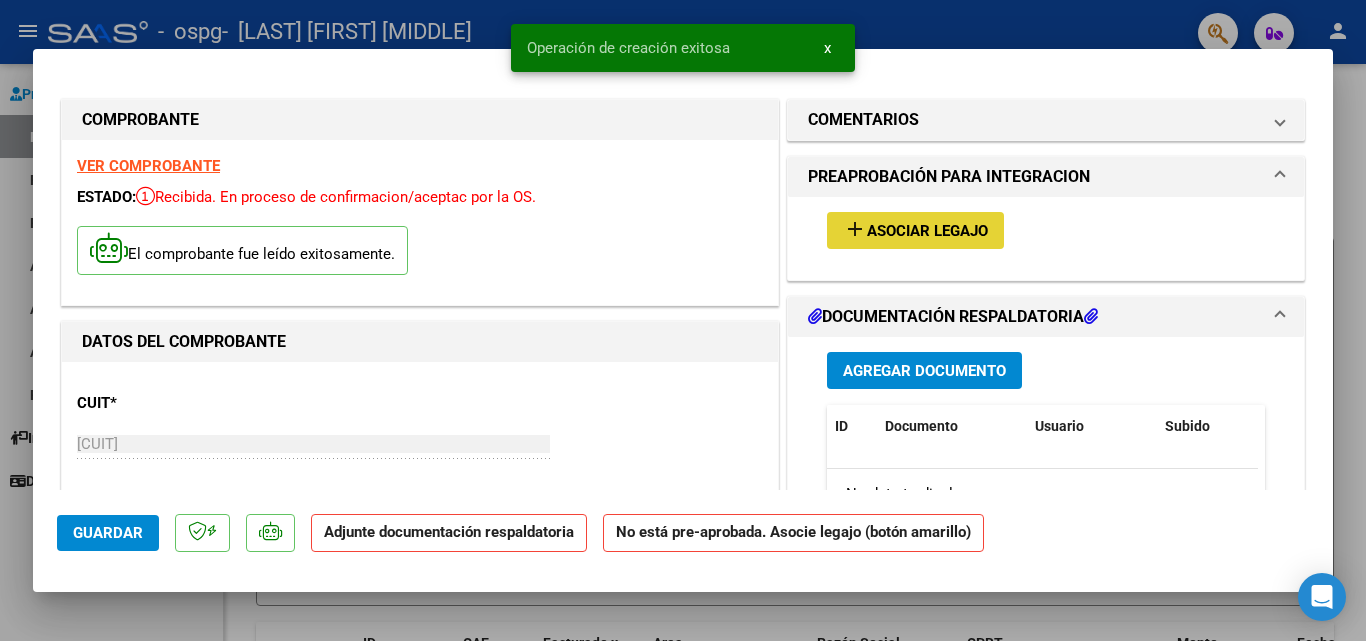 click on "Asociar Legajo" at bounding box center [927, 231] 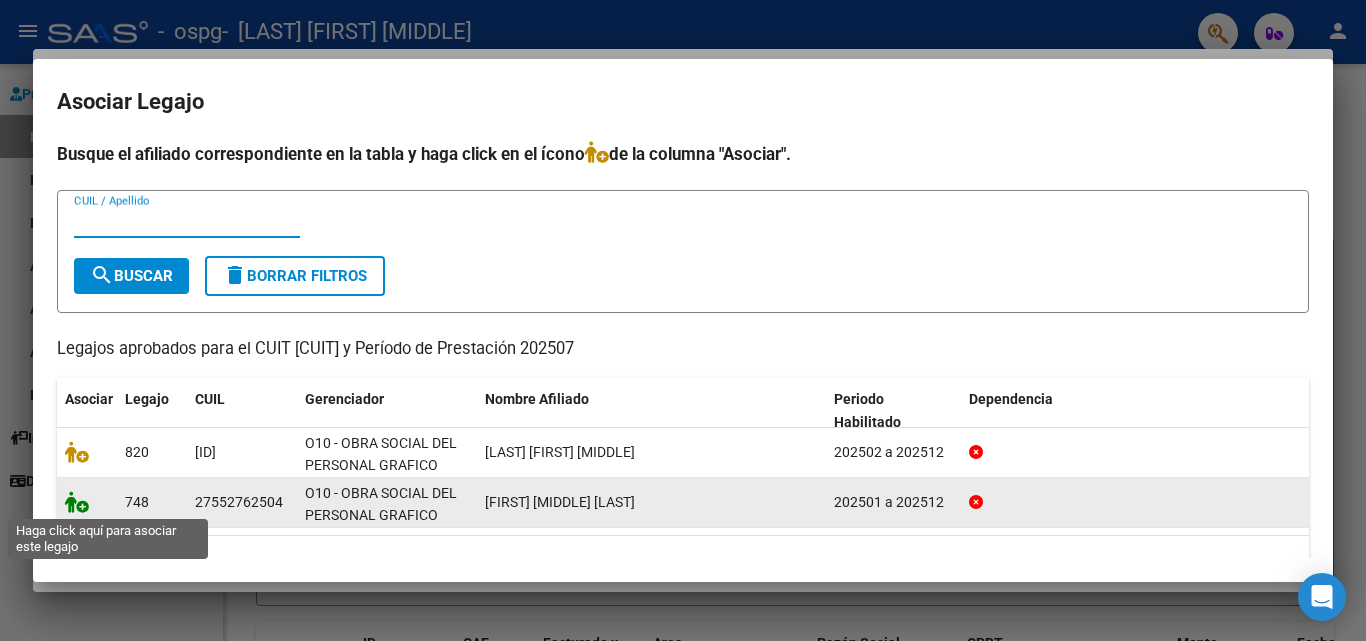 click 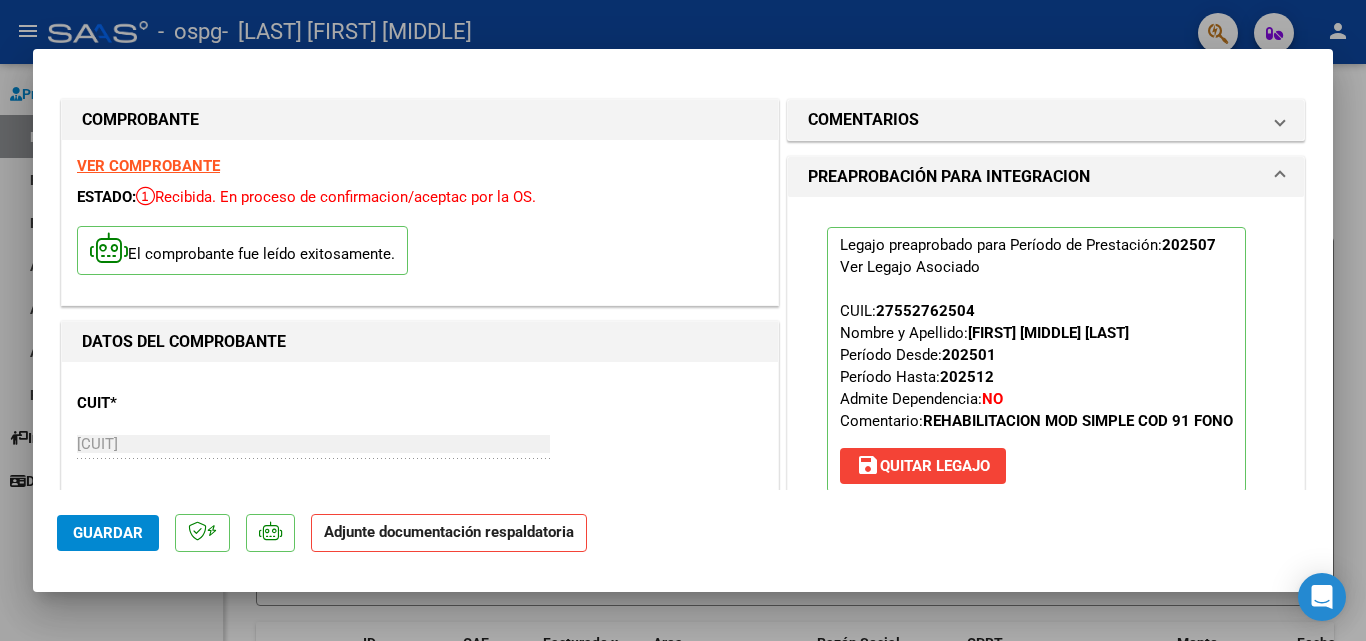 scroll, scrollTop: 233, scrollLeft: 0, axis: vertical 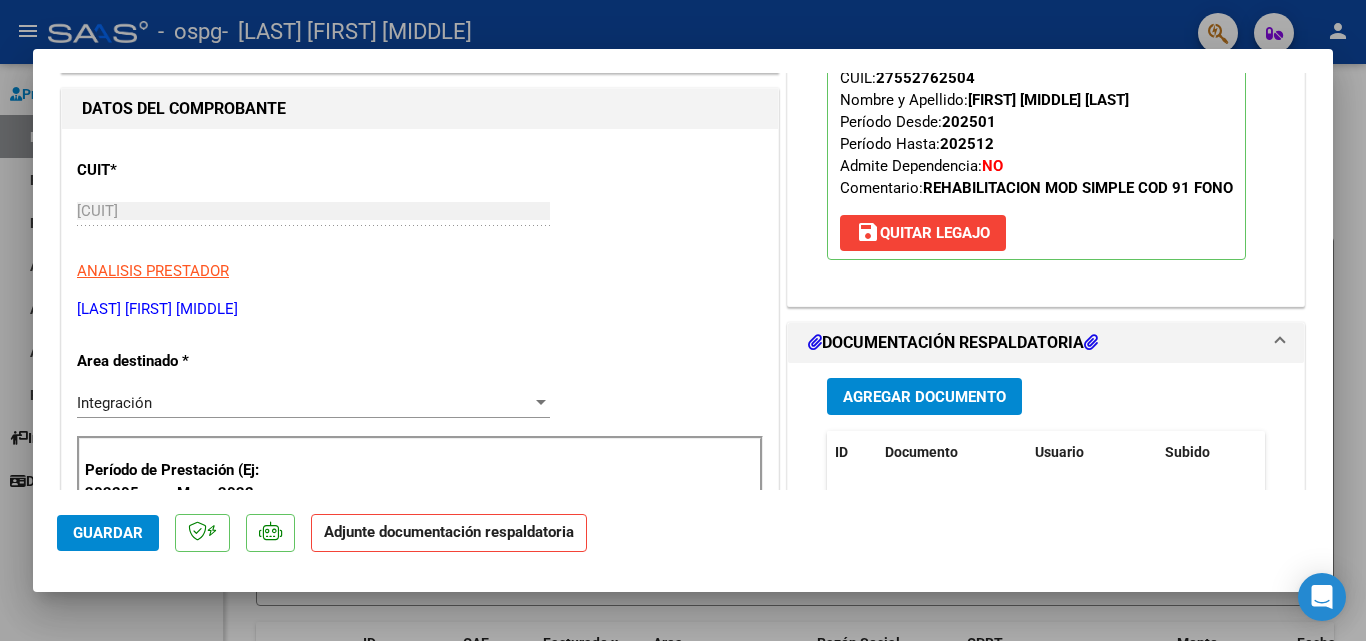 click on "Agregar Documento" at bounding box center (924, 397) 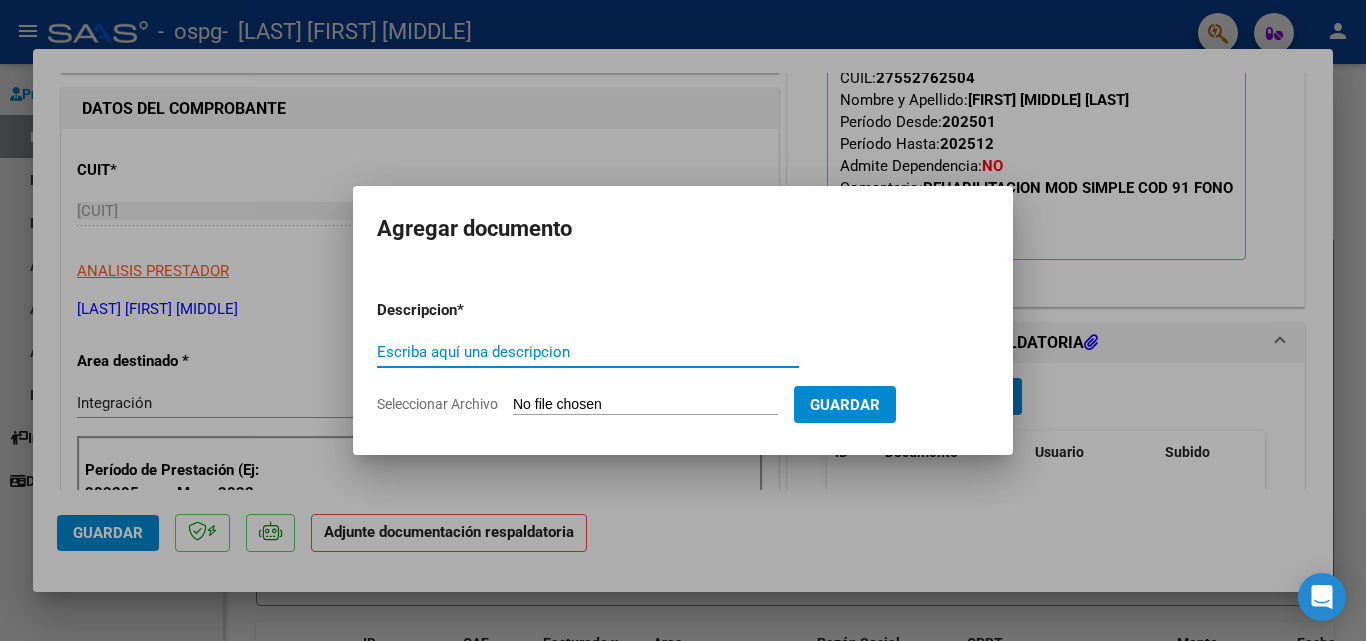 click on "Escriba aquí una descripcion" at bounding box center (588, 352) 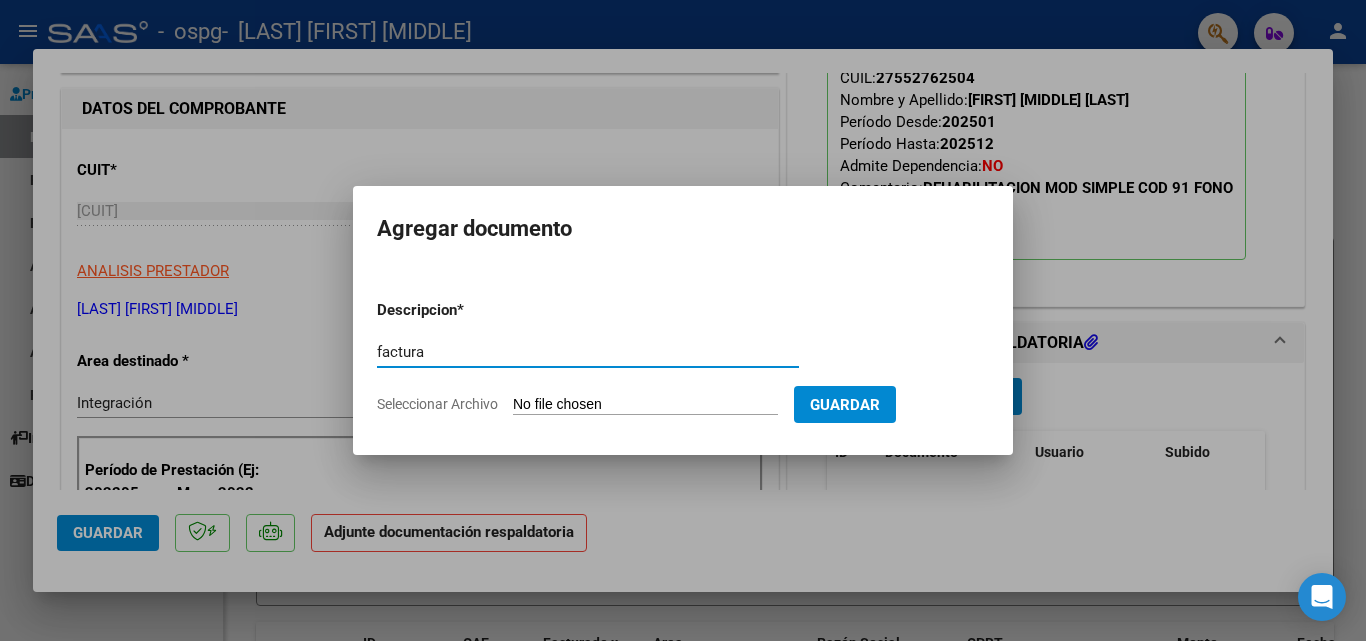 type on "factura" 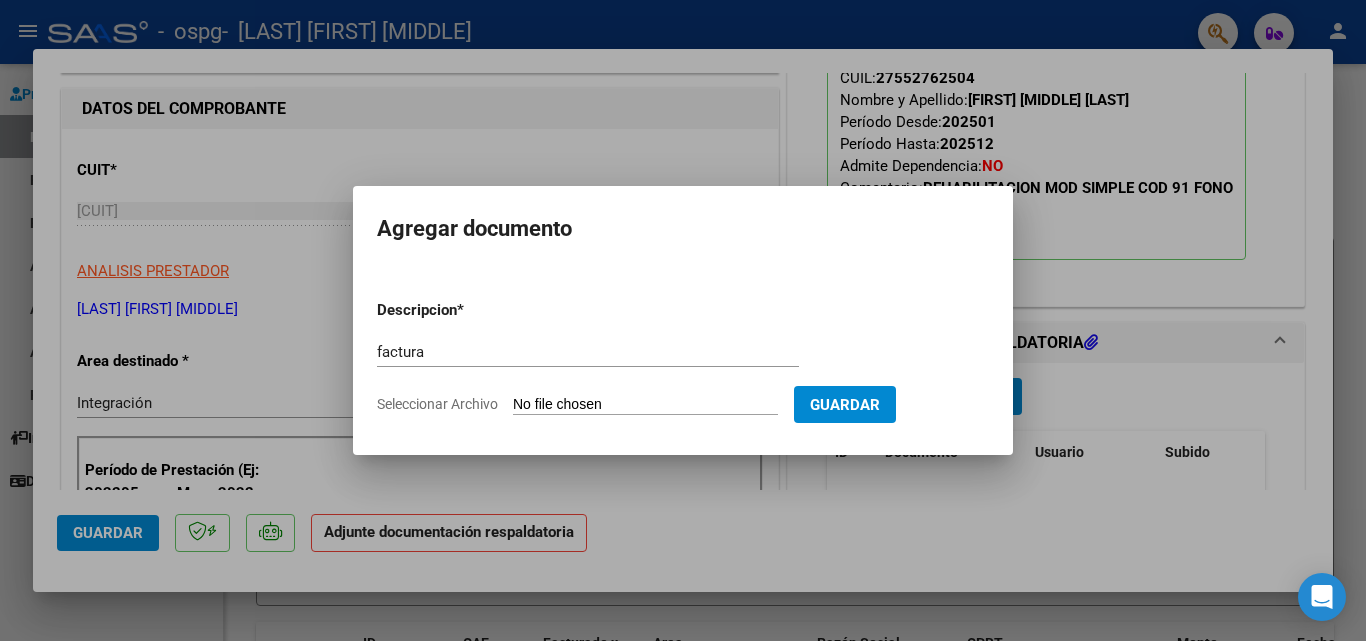 click on "Seleccionar Archivo" 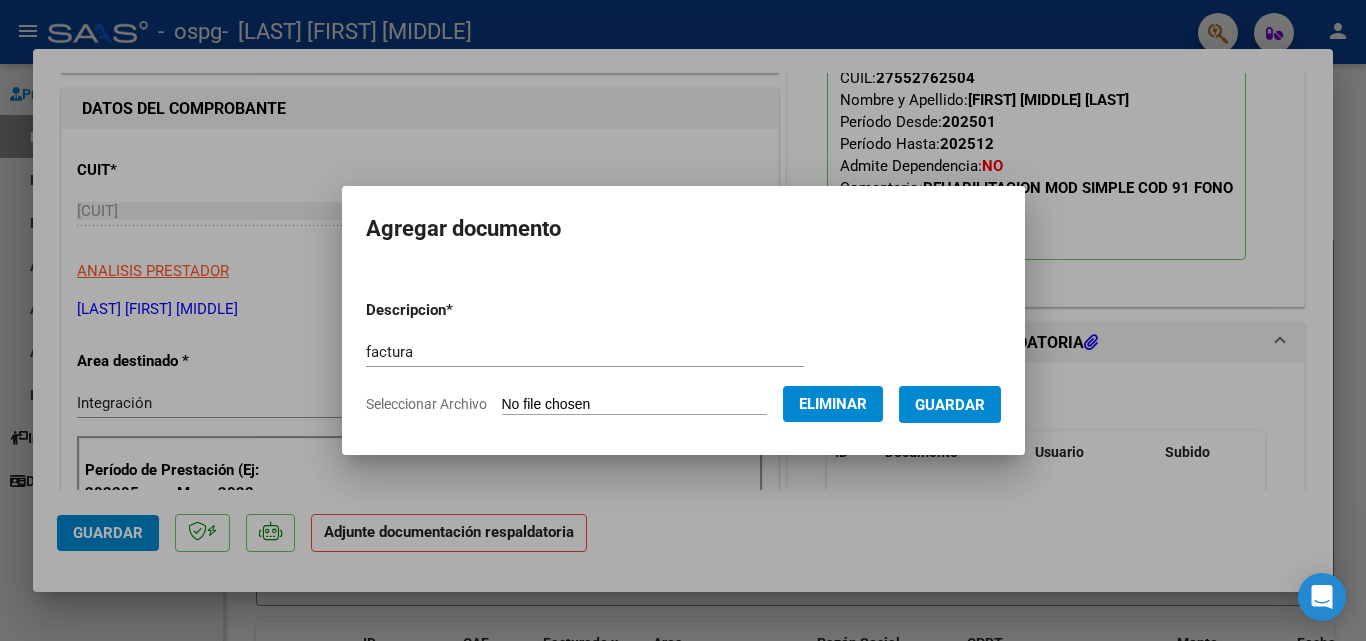 click on "Guardar" at bounding box center (950, 404) 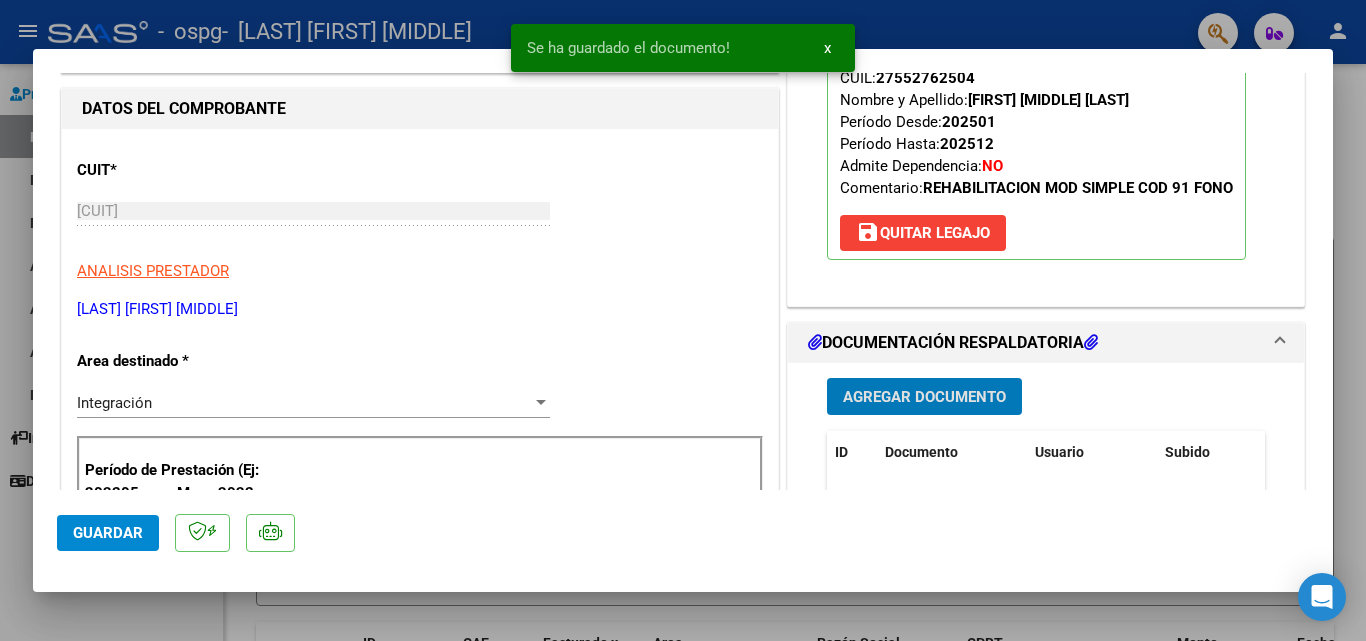 click on "Agregar Documento" at bounding box center (924, 397) 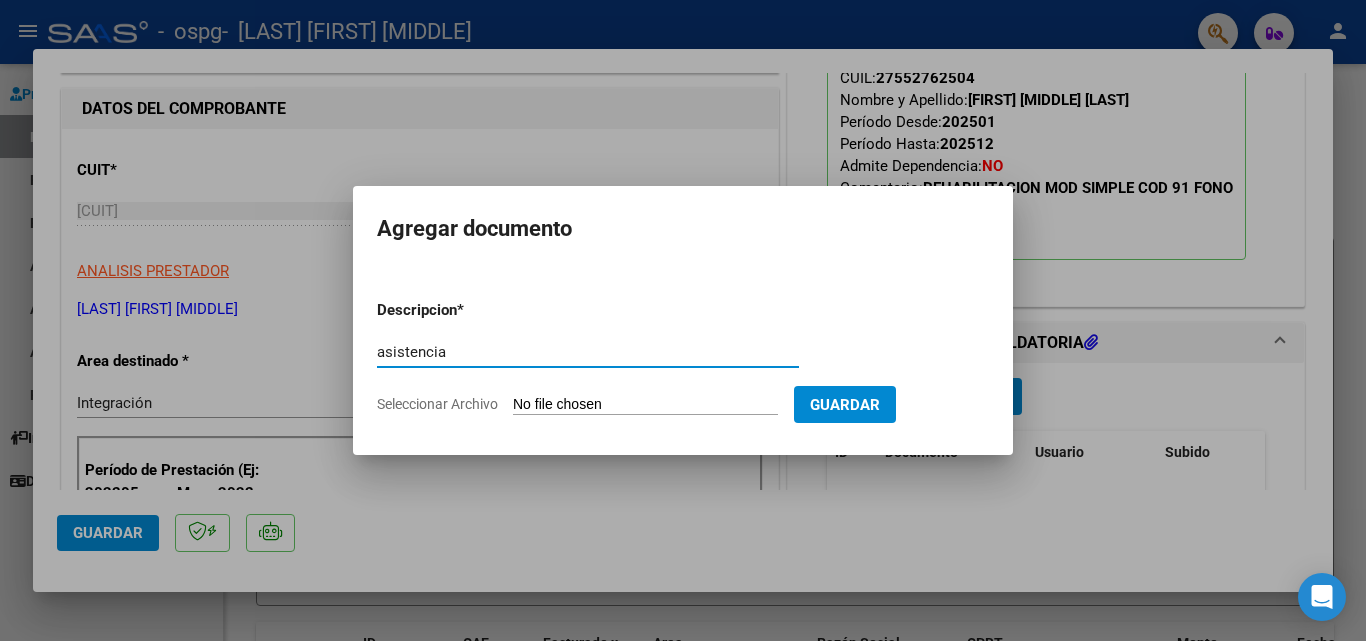 type on "asistencia" 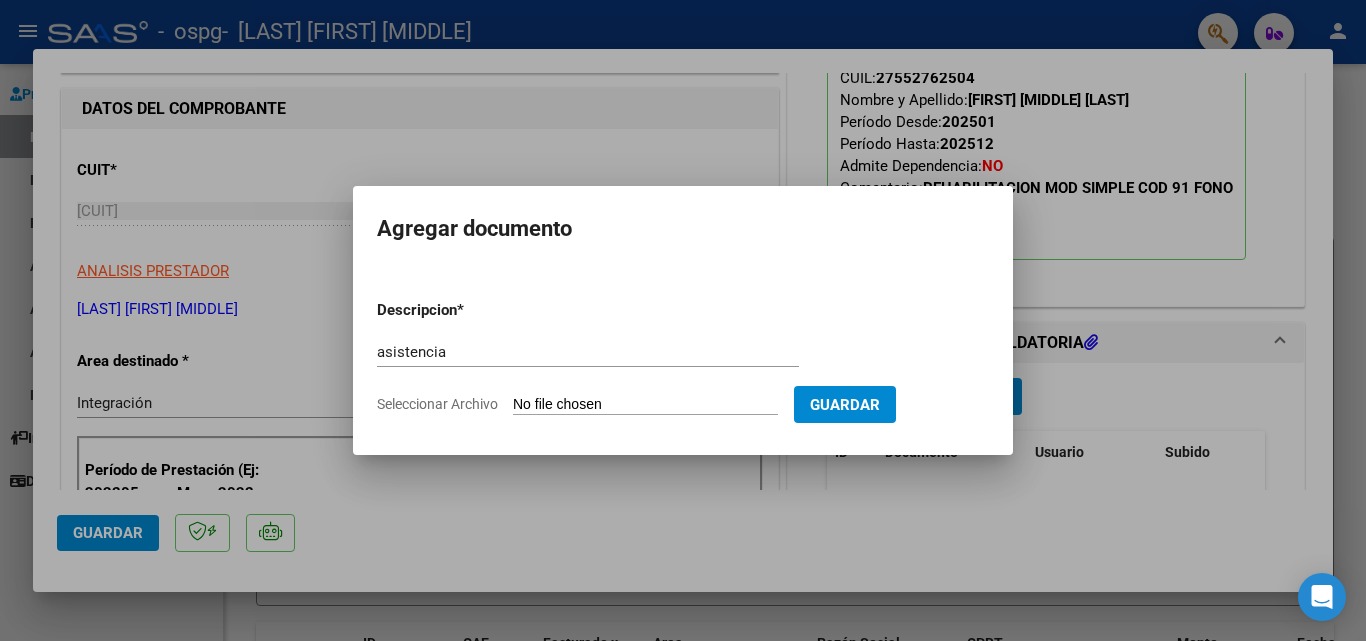 type on "C:\fakepath\asistencia jul DH.pdf" 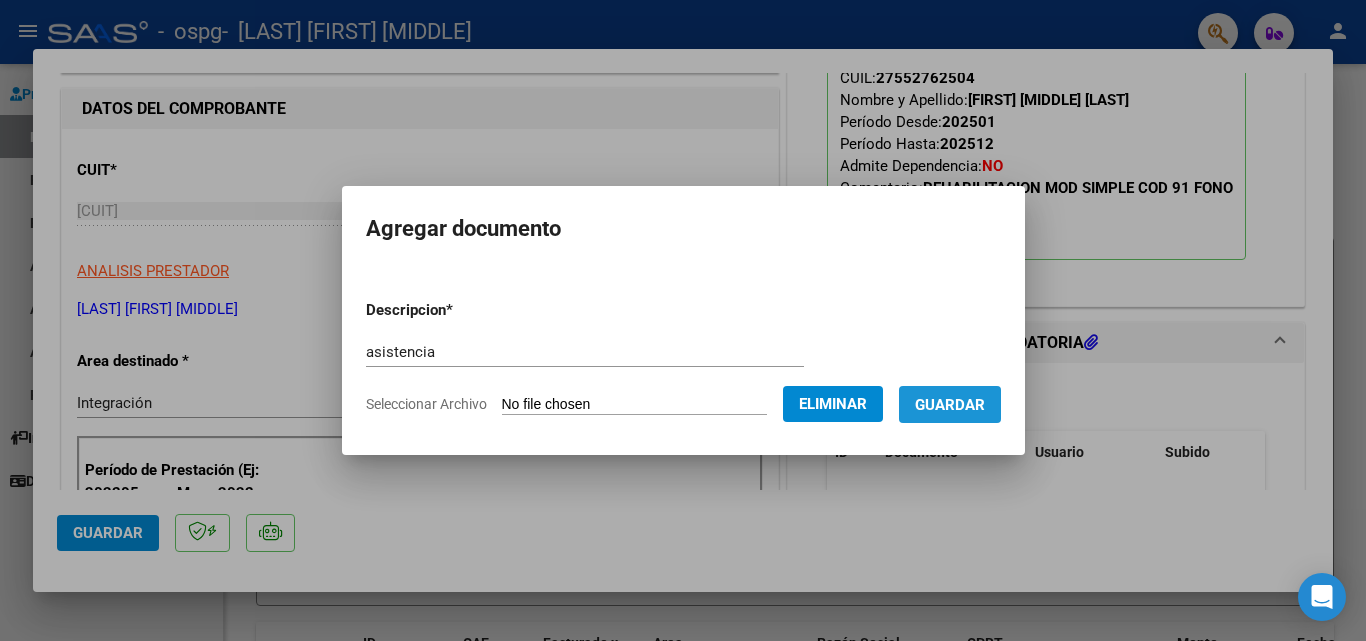 click on "Guardar" at bounding box center (950, 405) 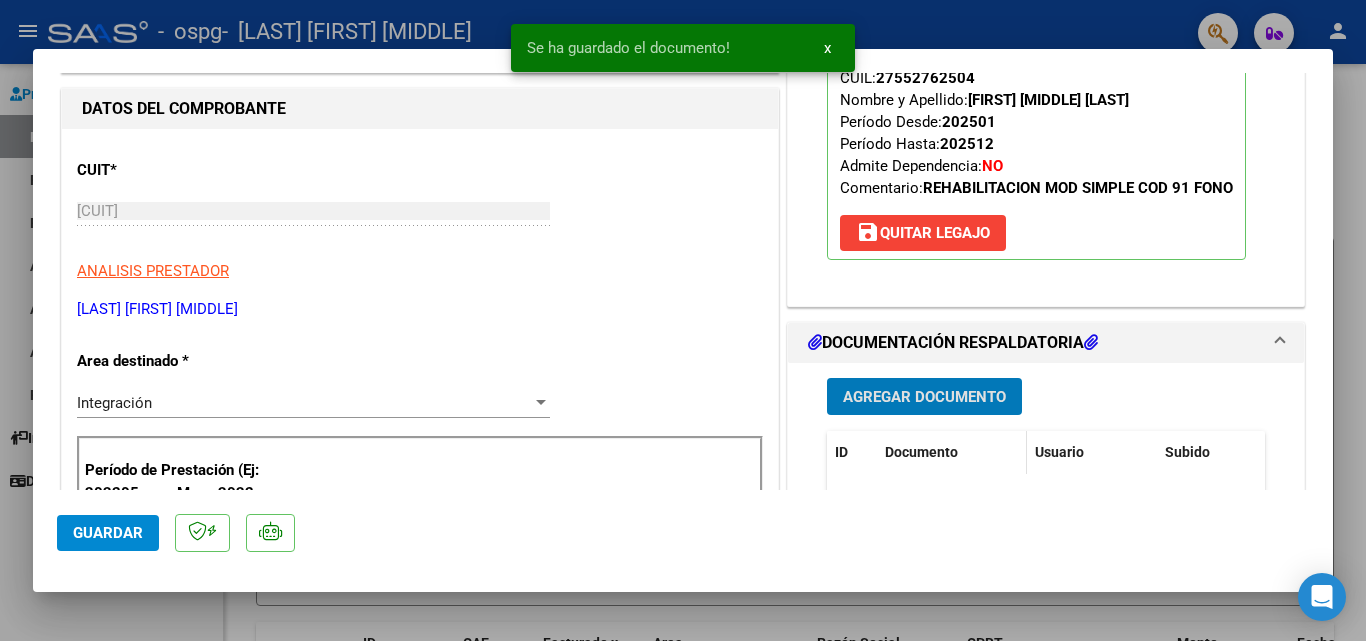 scroll, scrollTop: 467, scrollLeft: 0, axis: vertical 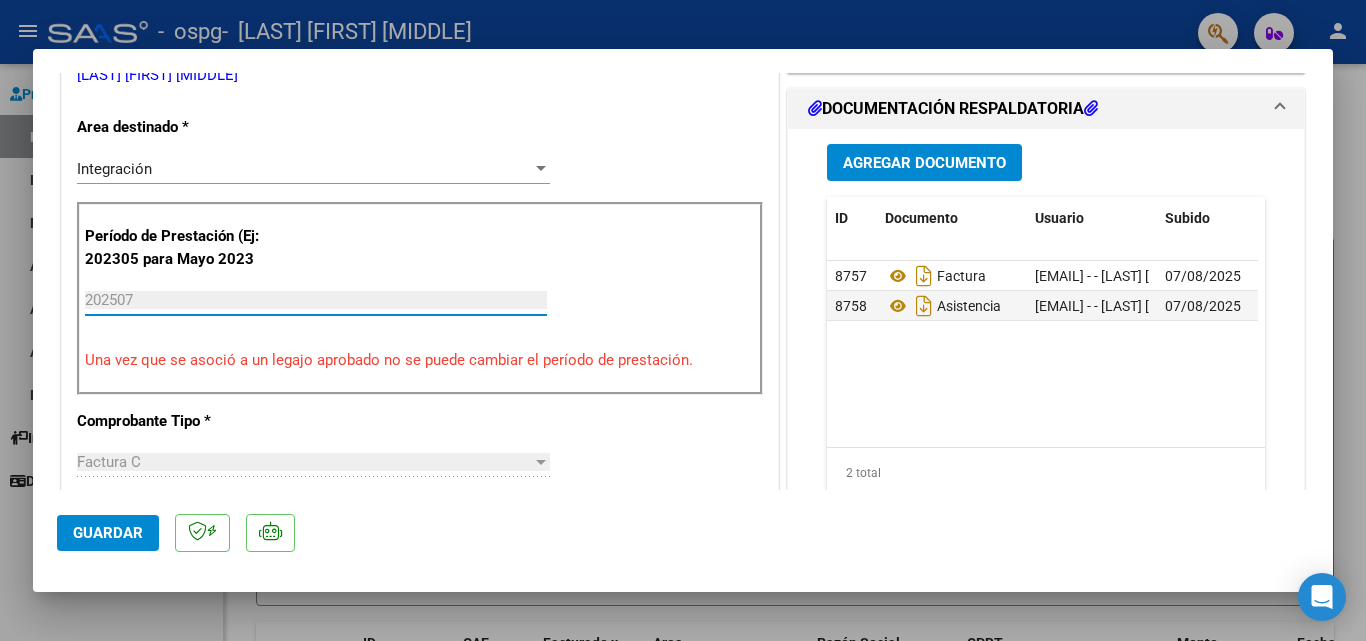 click on "202507" at bounding box center (316, 300) 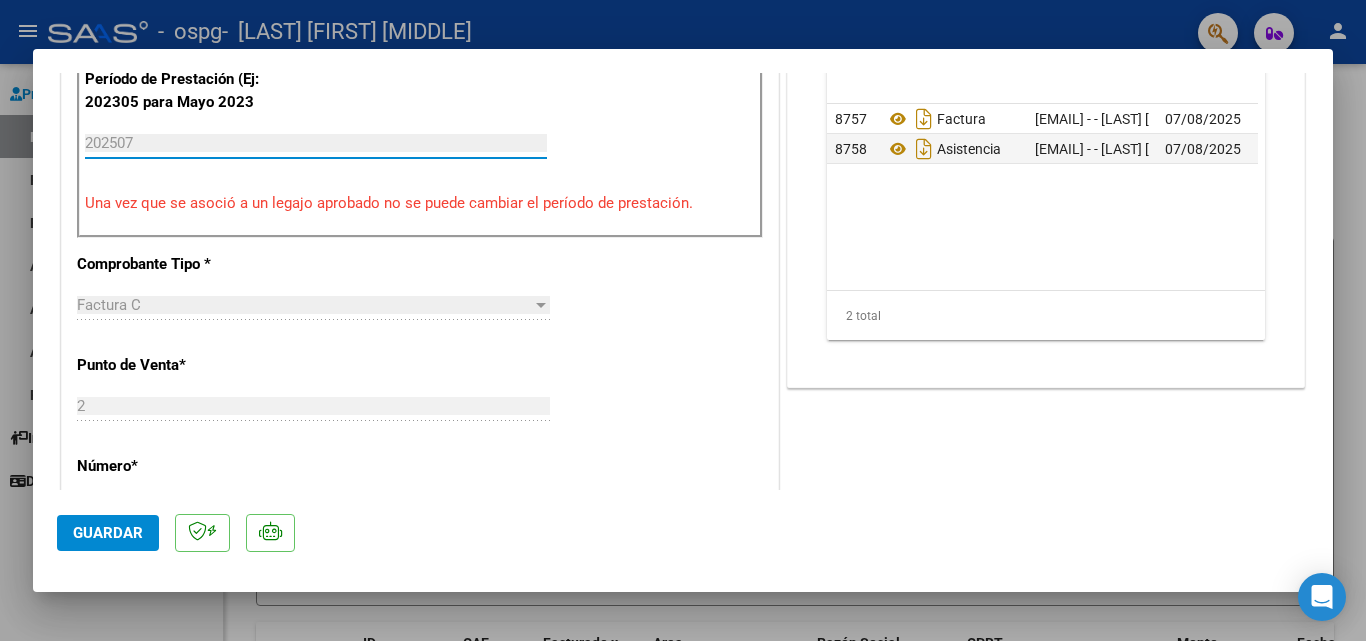 scroll, scrollTop: 700, scrollLeft: 0, axis: vertical 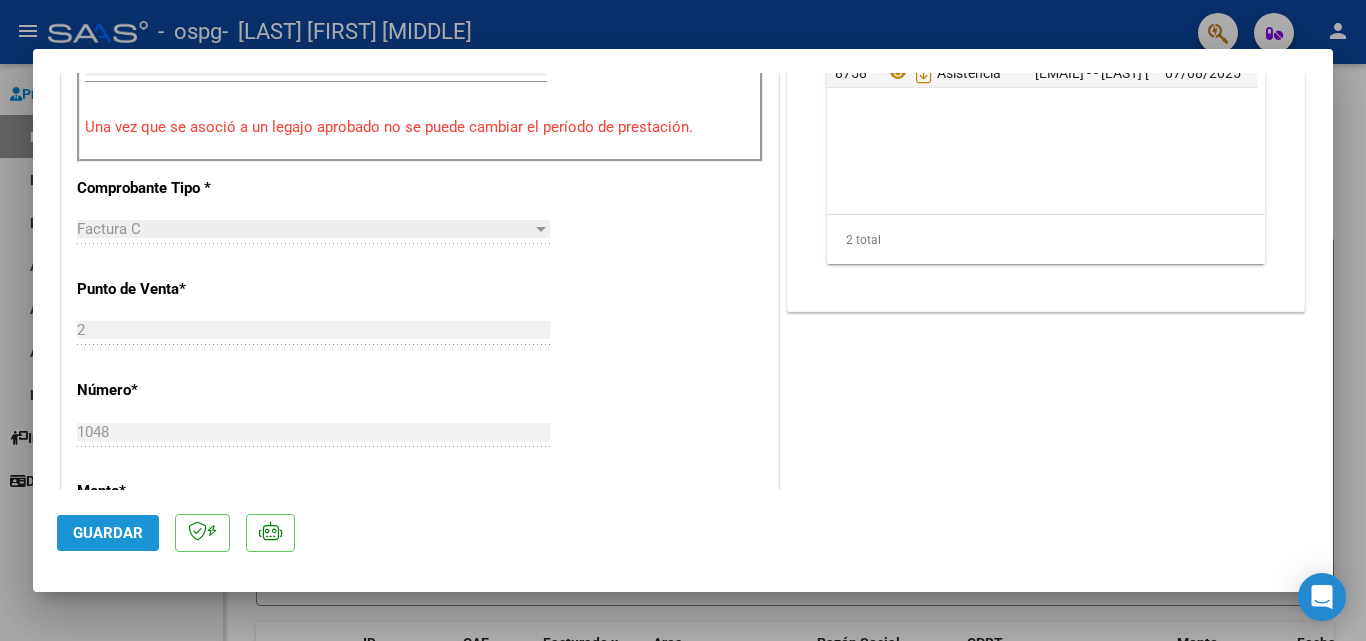 click on "Guardar" 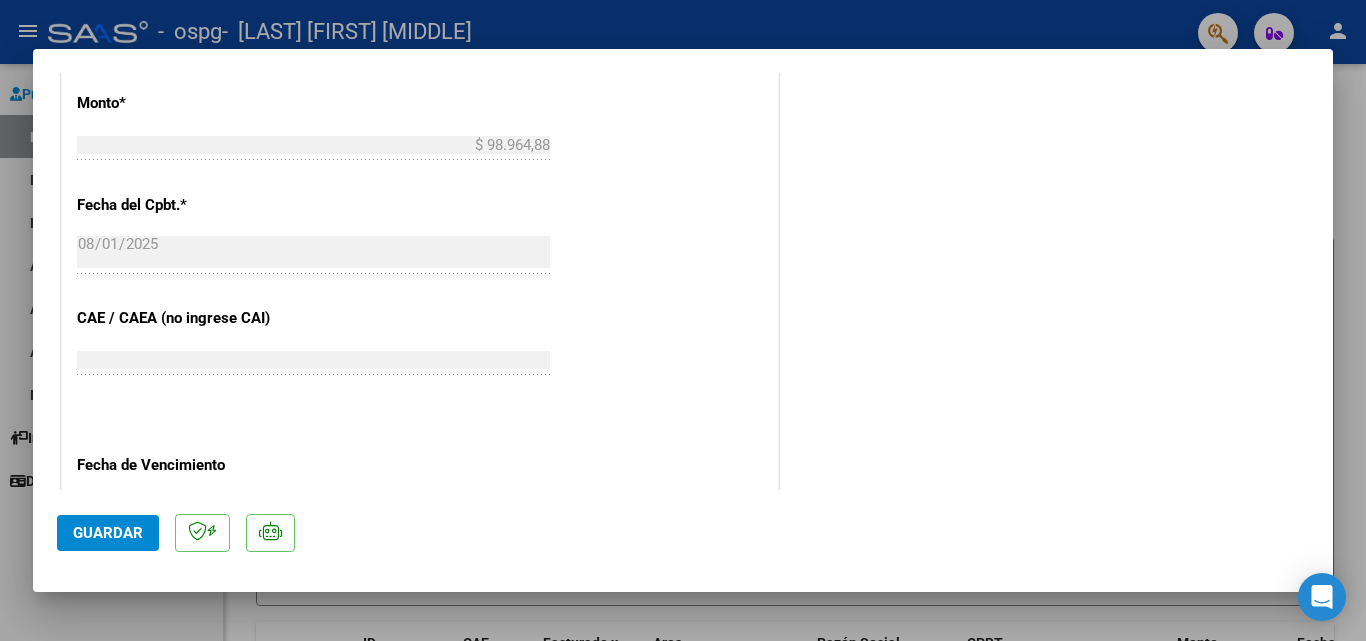 scroll, scrollTop: 1373, scrollLeft: 0, axis: vertical 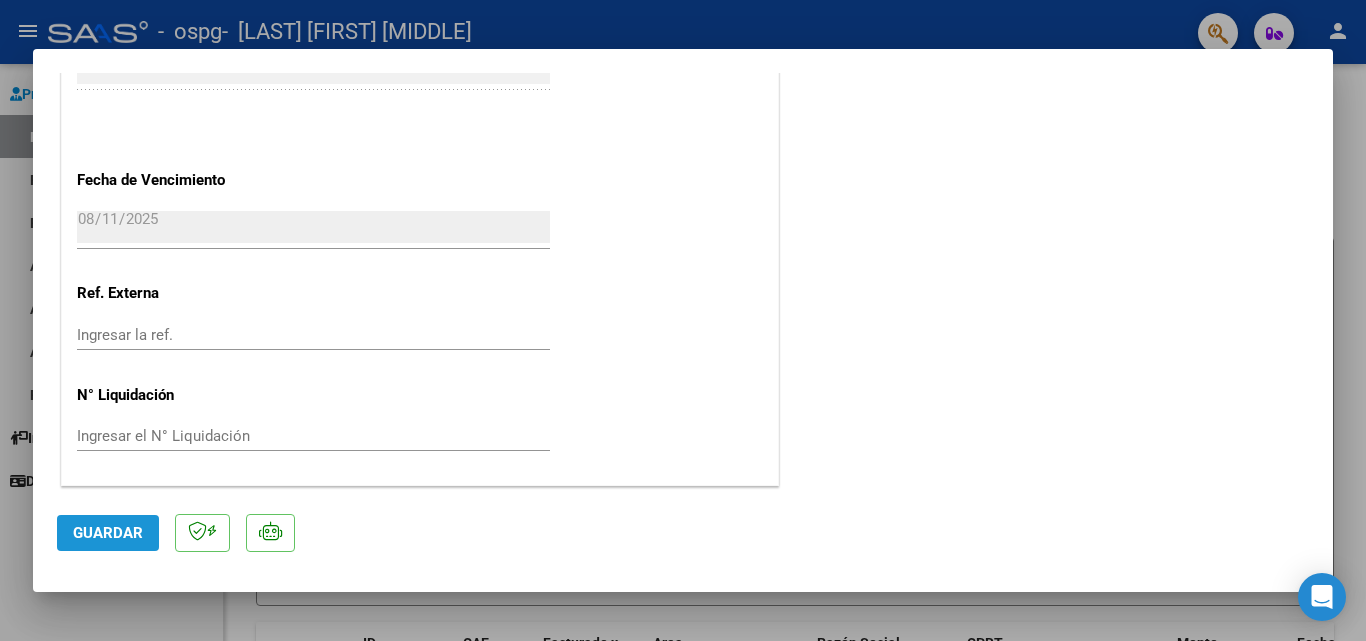click on "Guardar" 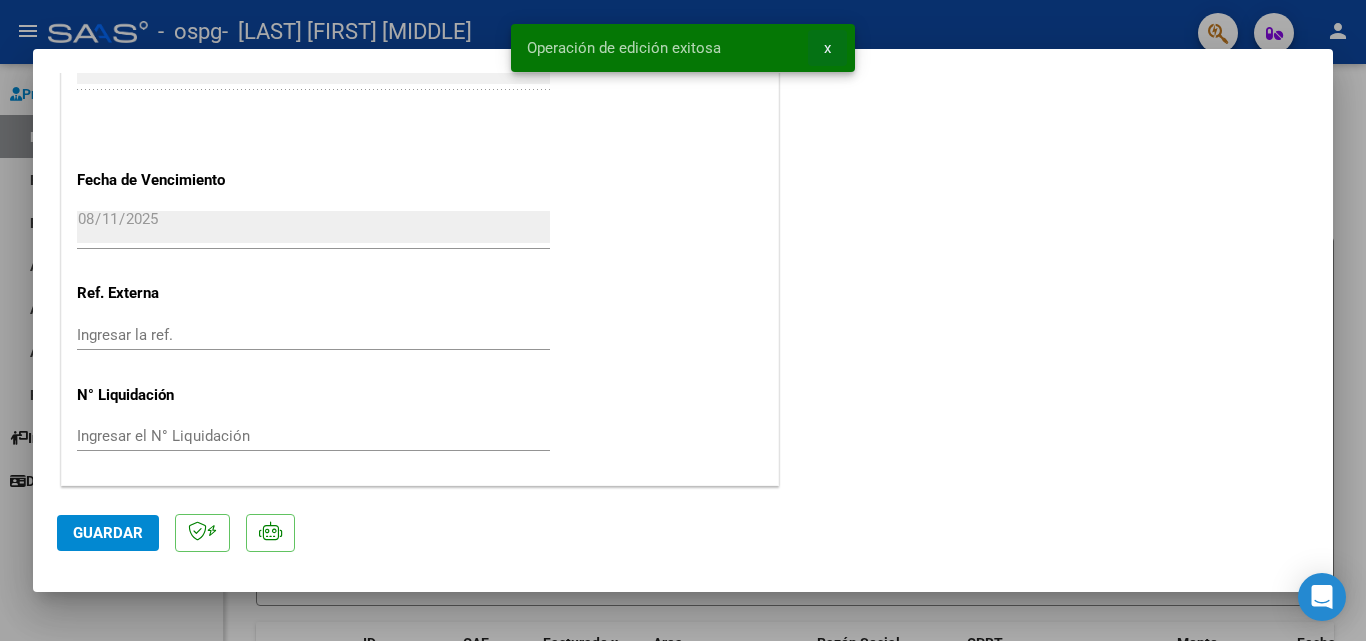 click on "x" at bounding box center (827, 48) 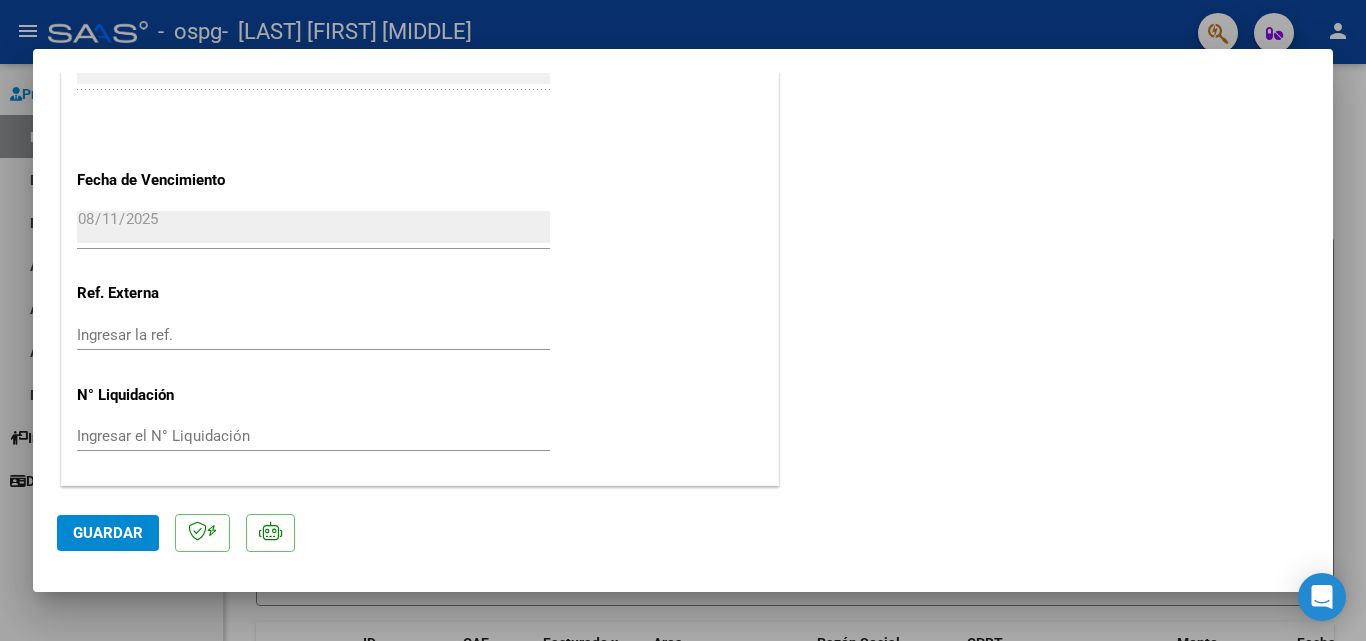 click at bounding box center (683, 320) 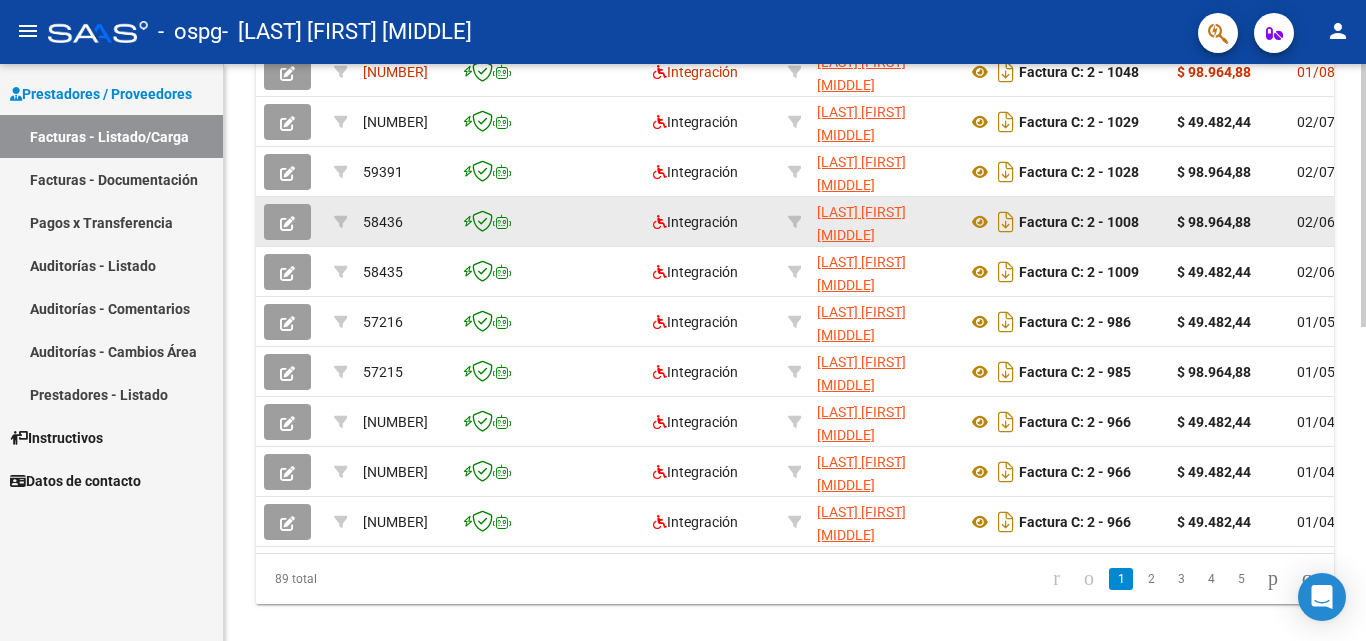 scroll, scrollTop: 691, scrollLeft: 0, axis: vertical 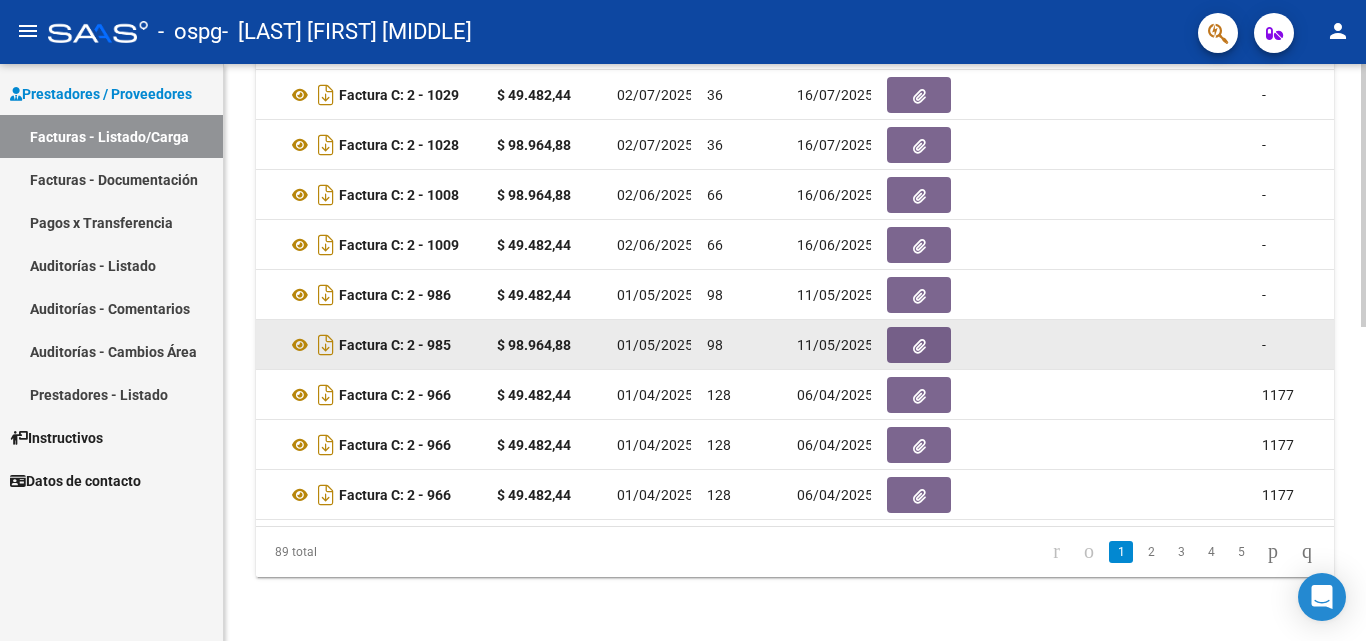 click 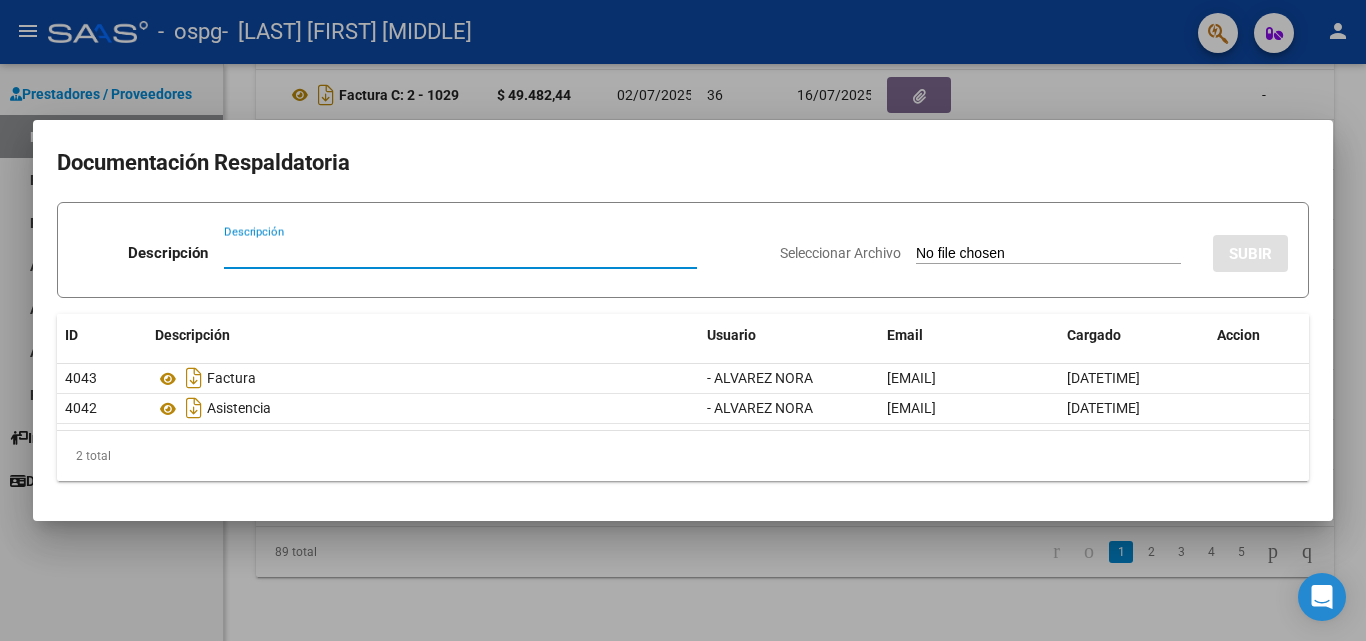 click at bounding box center (683, 320) 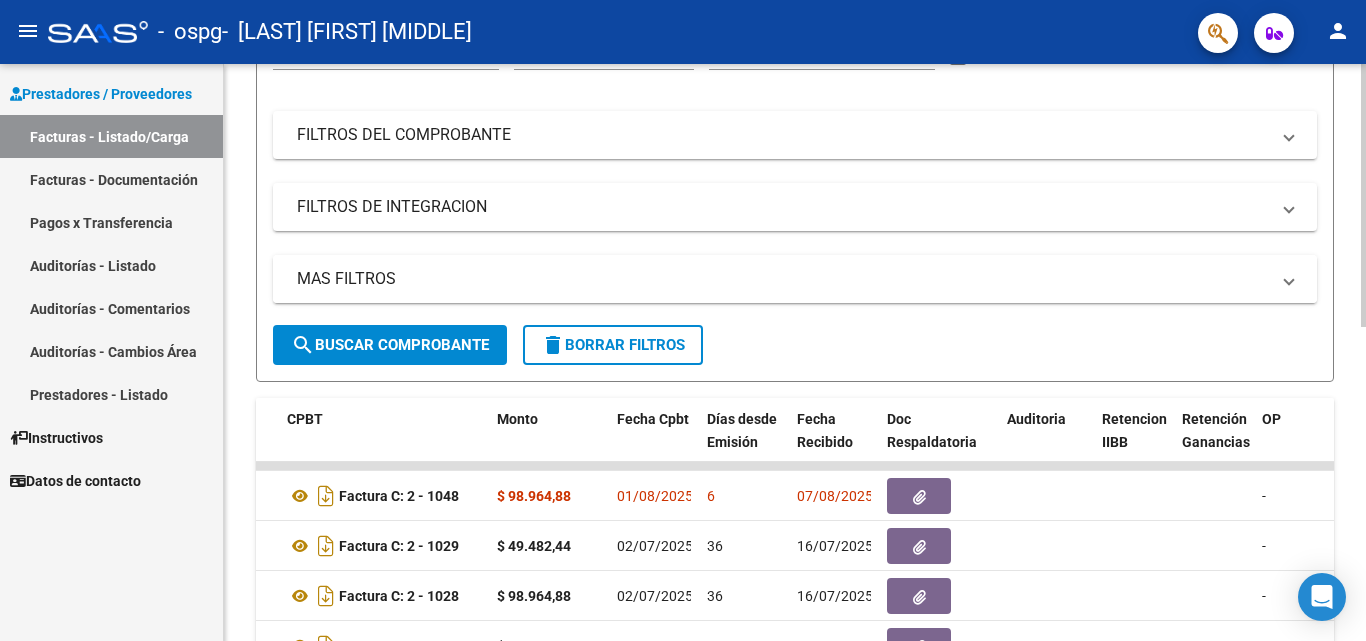 scroll, scrollTop: 0, scrollLeft: 0, axis: both 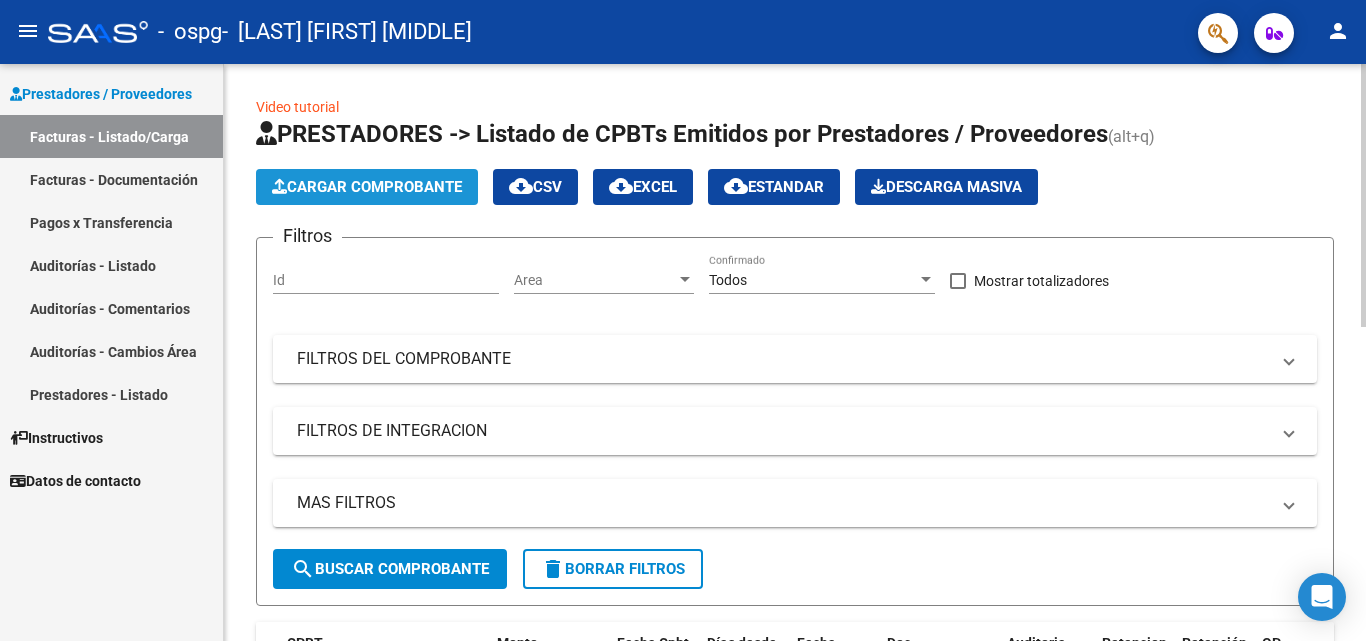 click on "Cargar Comprobante" 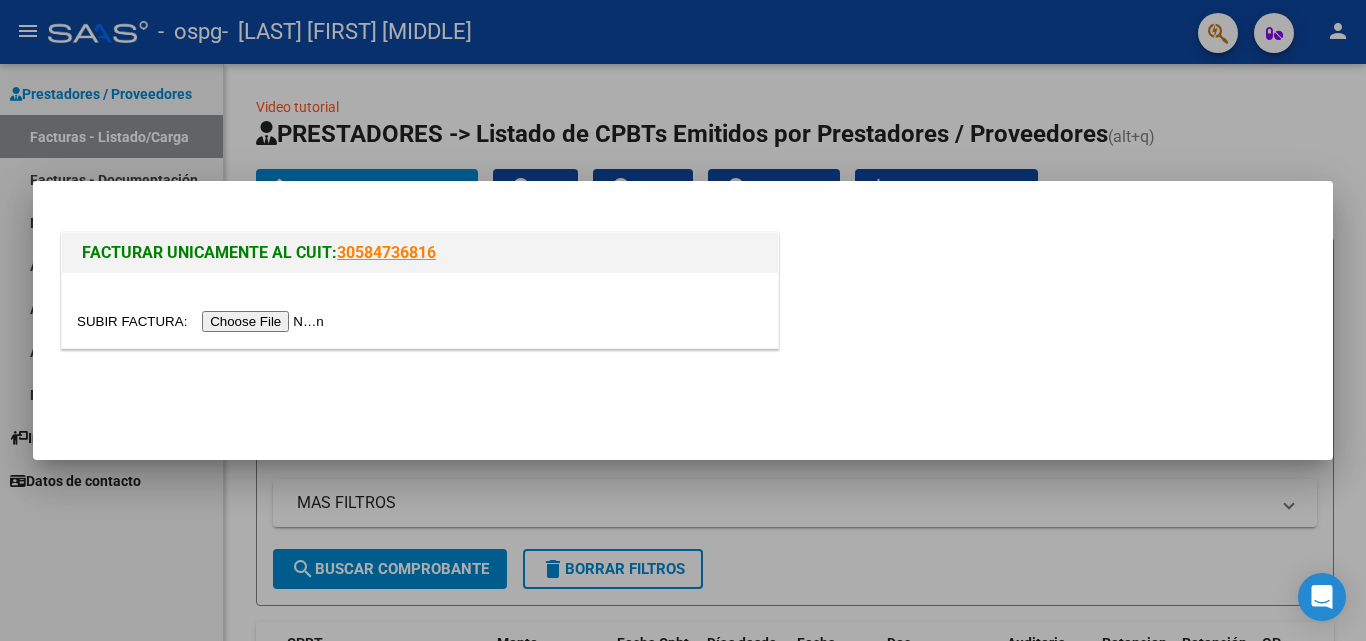 click at bounding box center [203, 321] 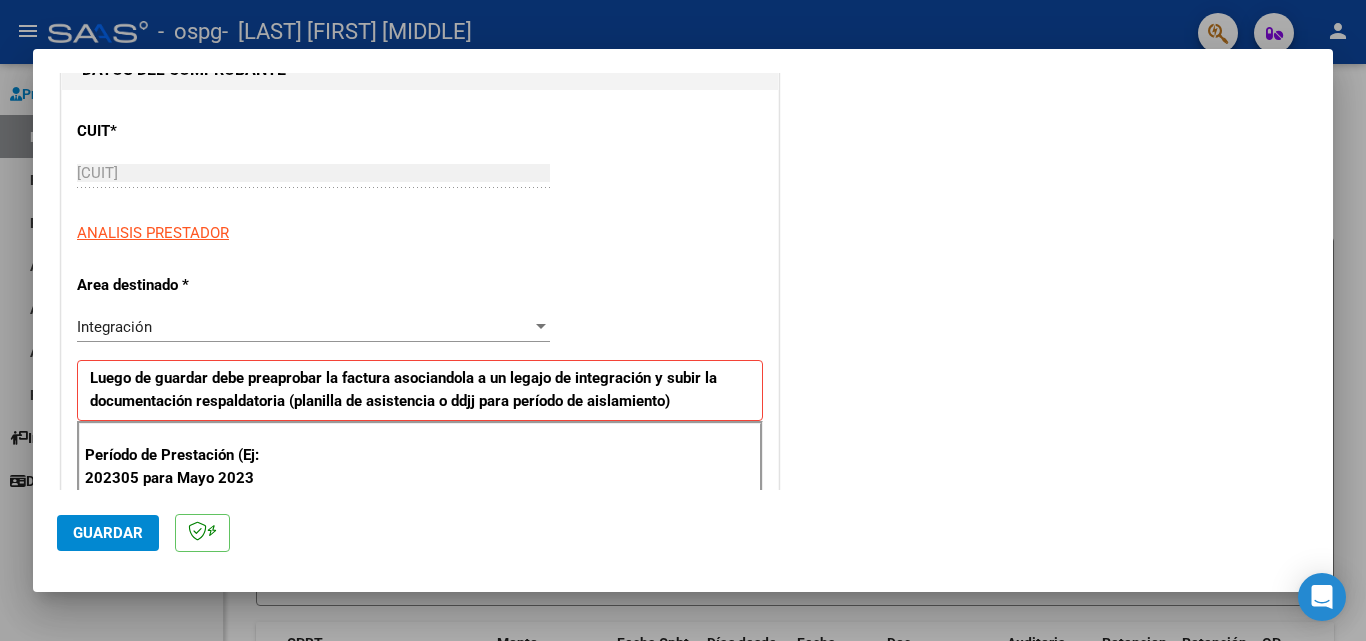 scroll, scrollTop: 467, scrollLeft: 0, axis: vertical 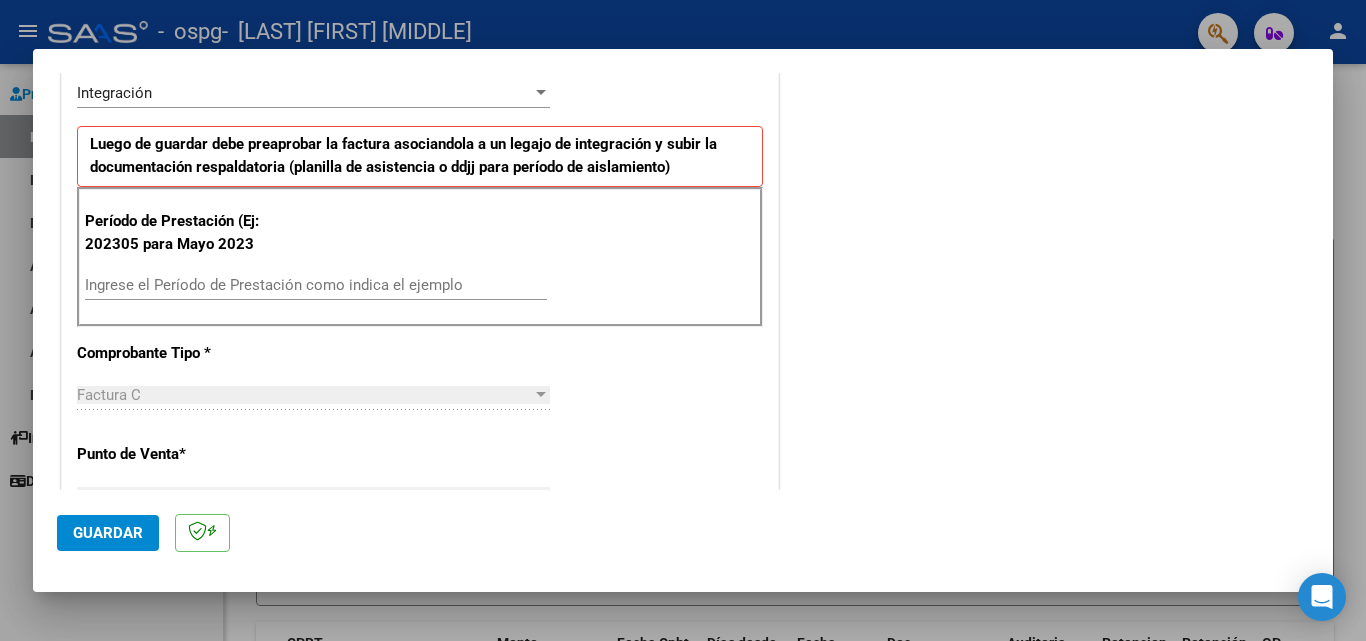 click on "Ingrese el Período de Prestación como indica el ejemplo" at bounding box center [316, 285] 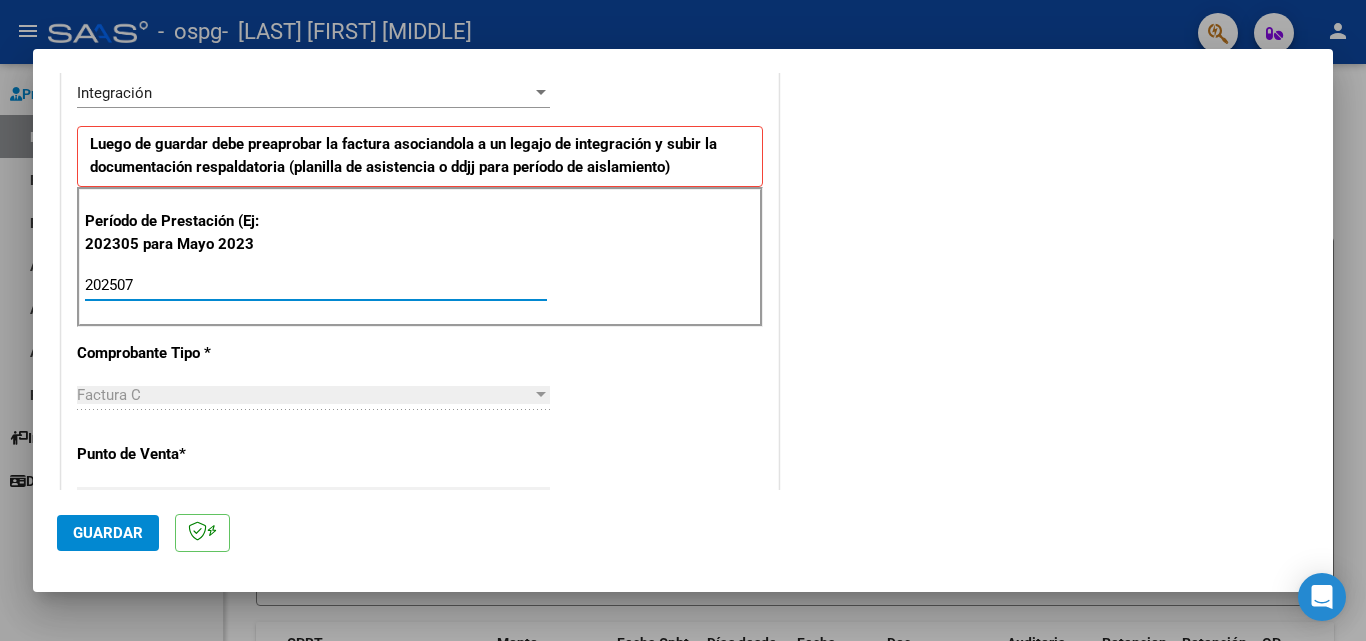 type on "202507" 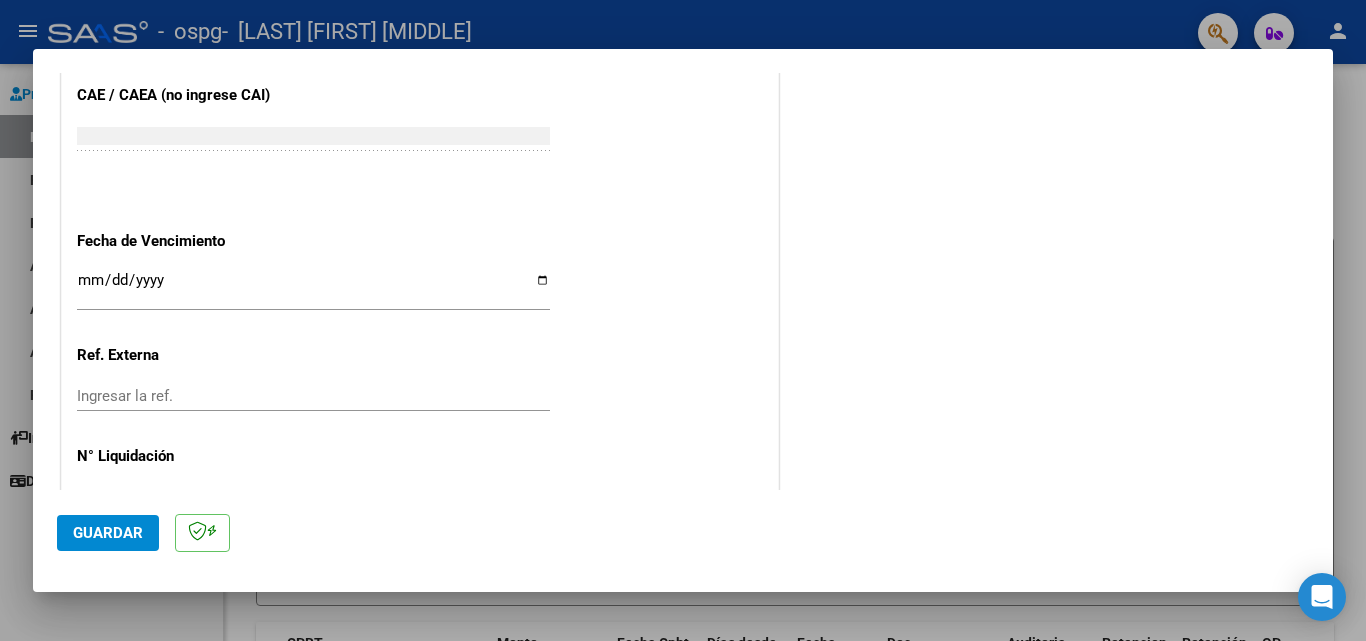 scroll, scrollTop: 1305, scrollLeft: 0, axis: vertical 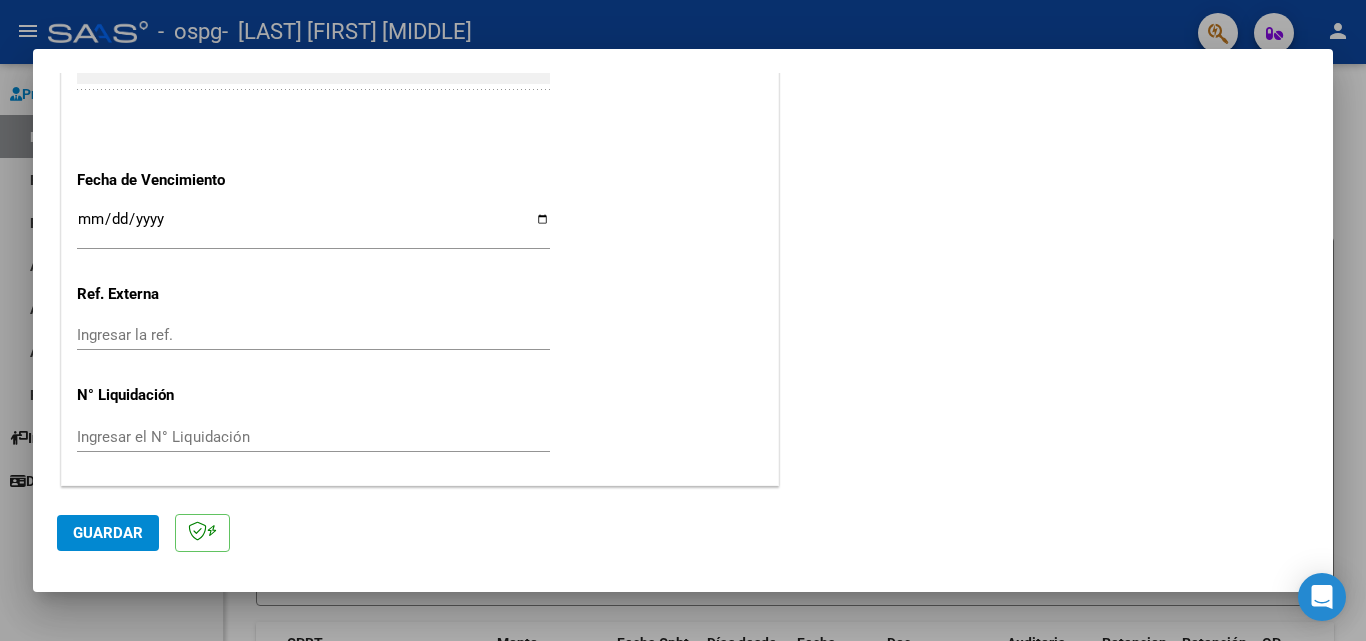 click on "Ingresar la fecha" at bounding box center [313, 227] 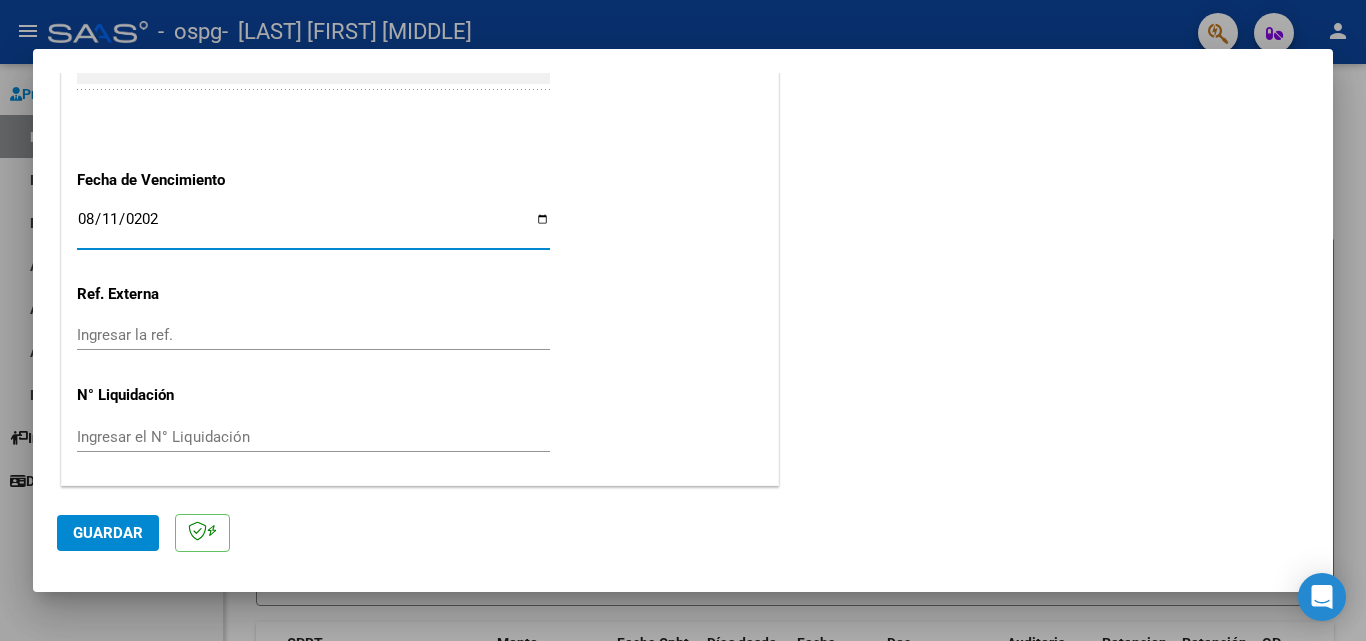 type on "2025-08-11" 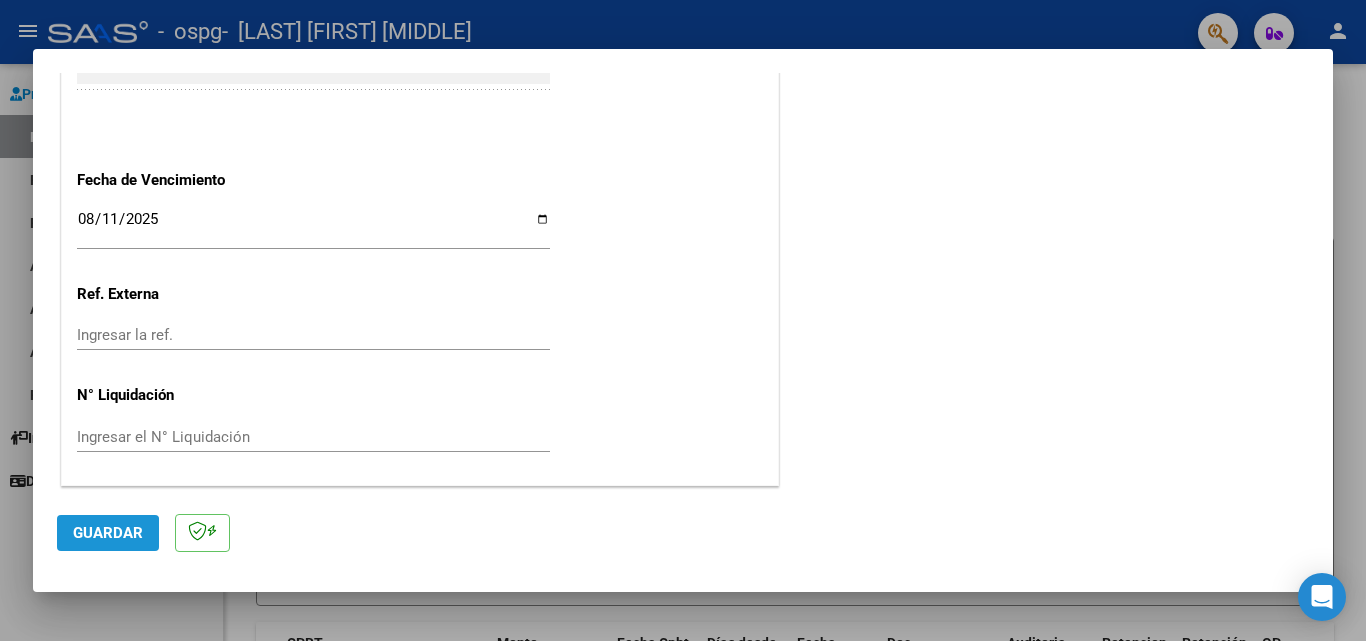 click on "Guardar" 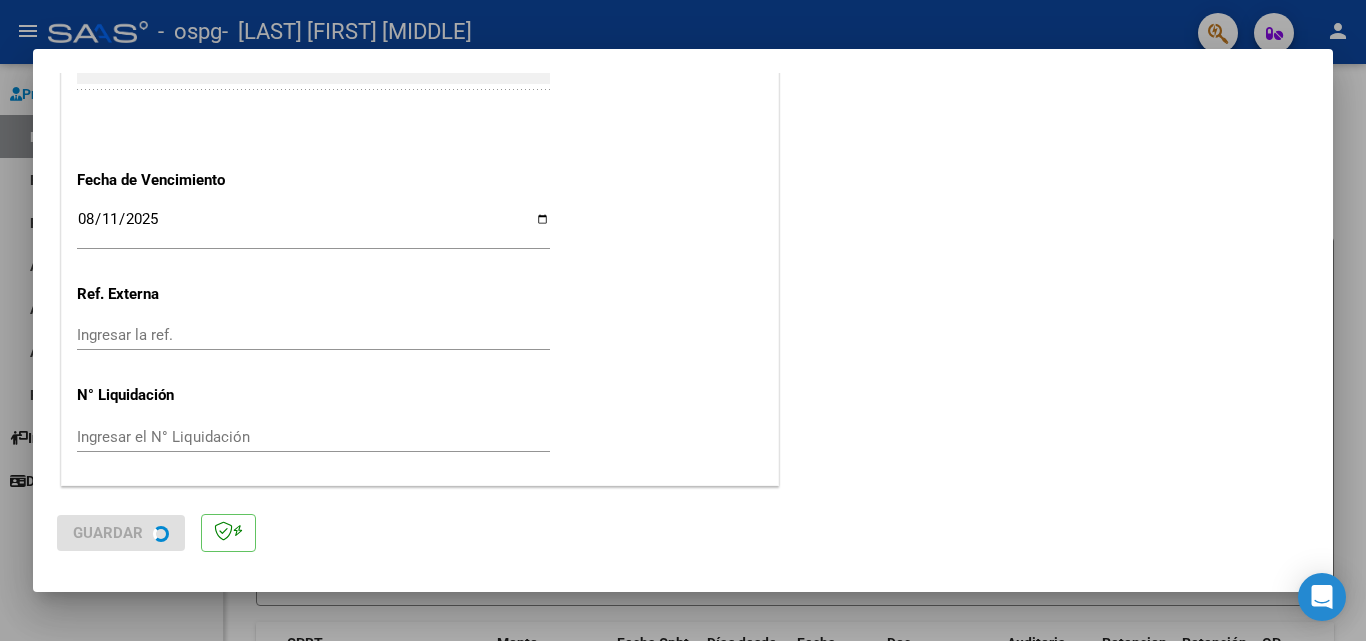 scroll, scrollTop: 0, scrollLeft: 0, axis: both 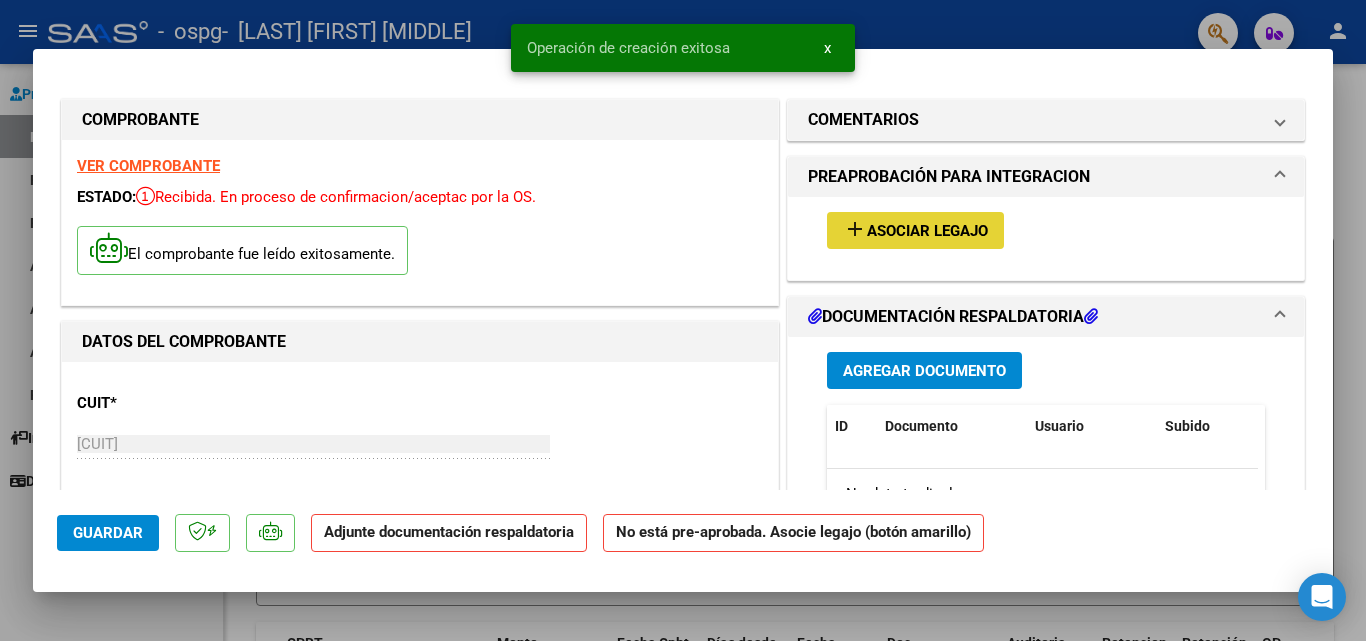 click on "Asociar Legajo" at bounding box center [927, 231] 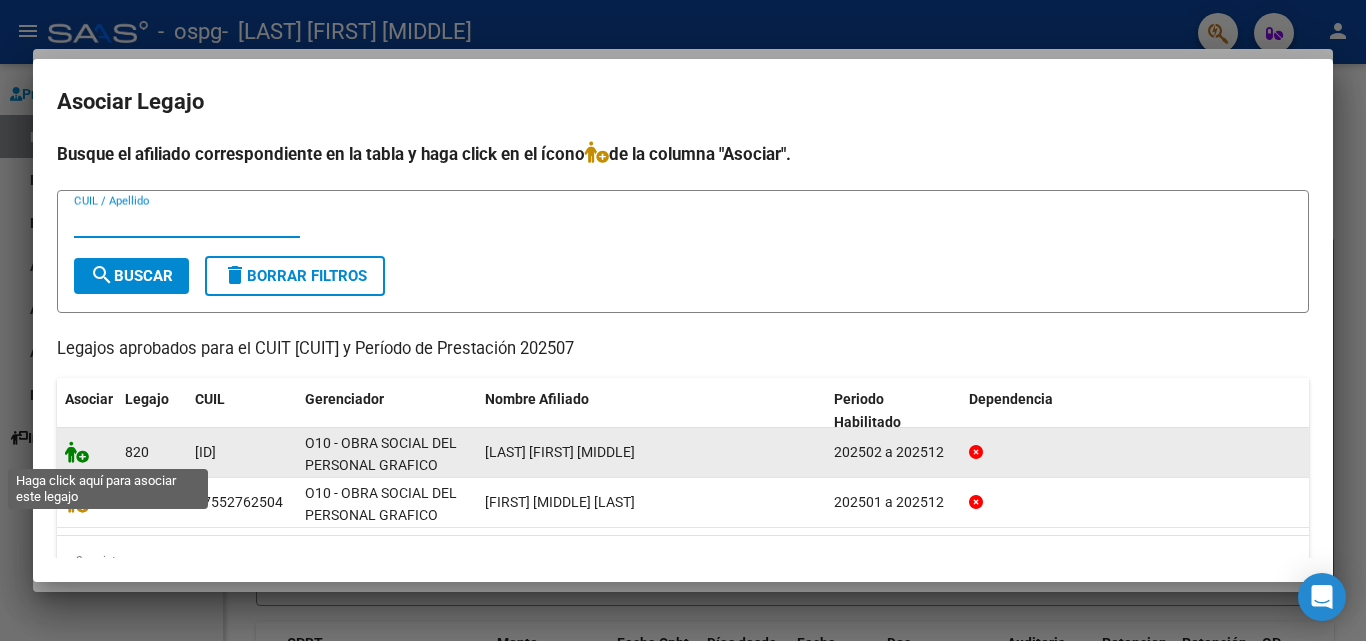 click 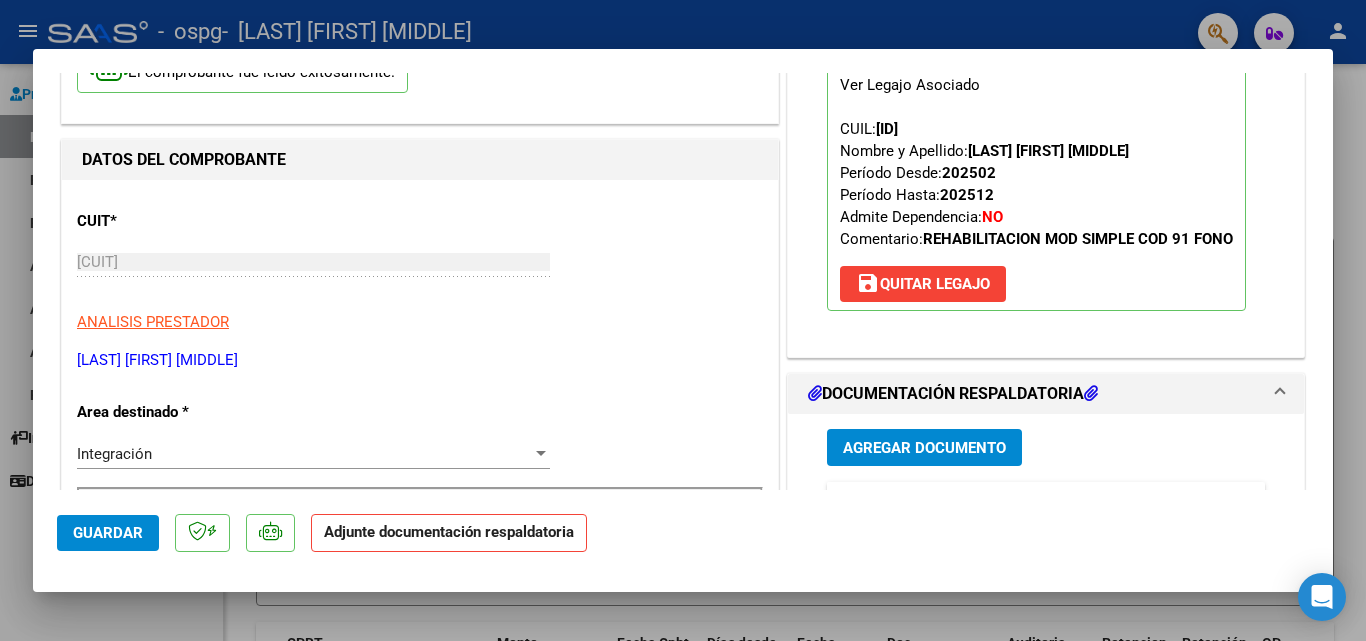 scroll, scrollTop: 233, scrollLeft: 0, axis: vertical 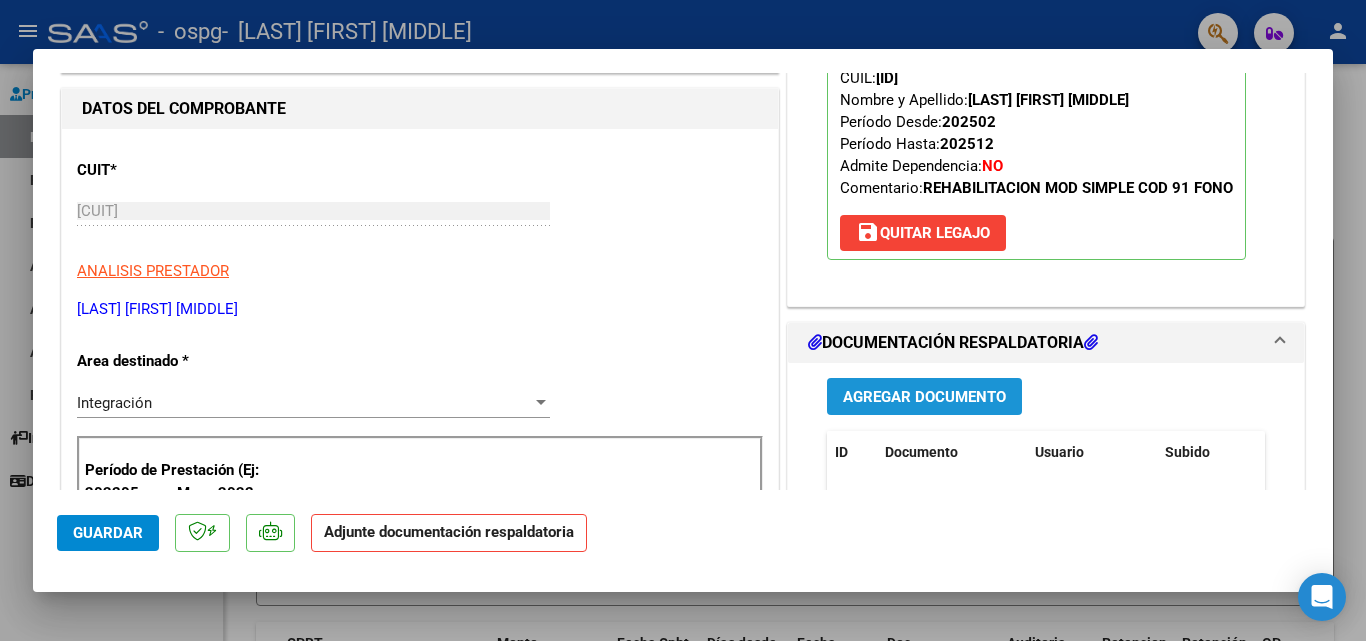 click on "Agregar Documento" at bounding box center [924, 397] 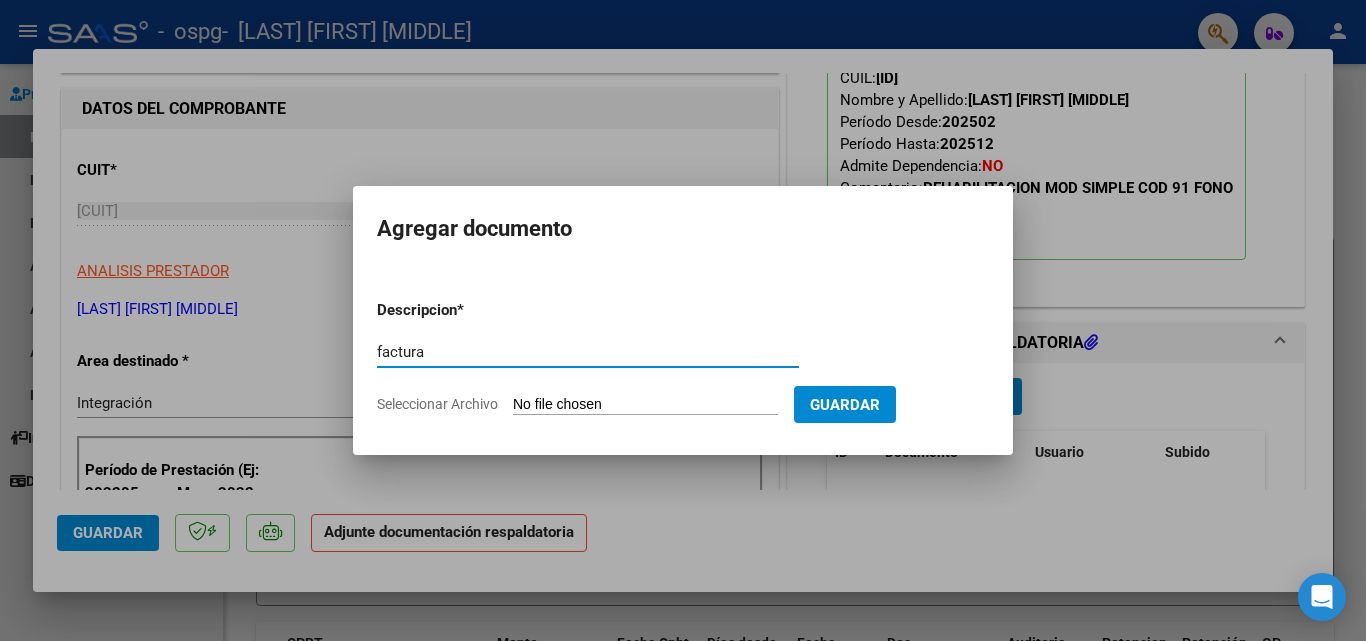 type on "factura" 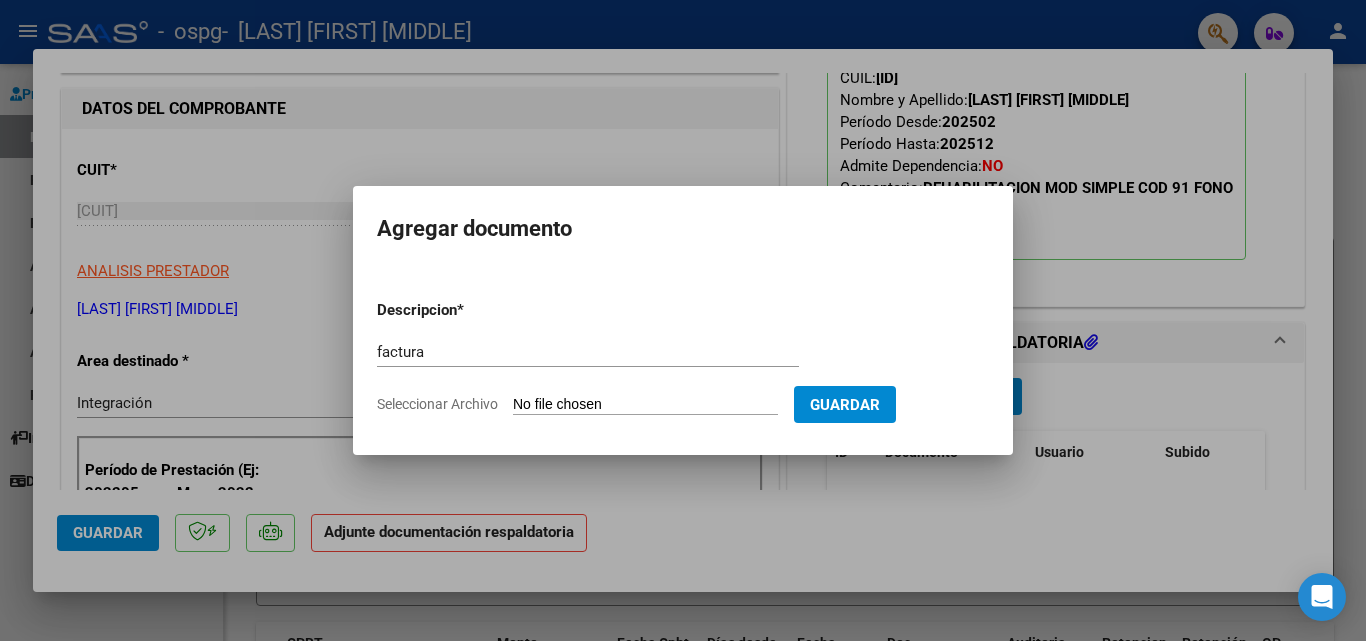 type on "C:\fakepath\fc 1049 ospg.pdf" 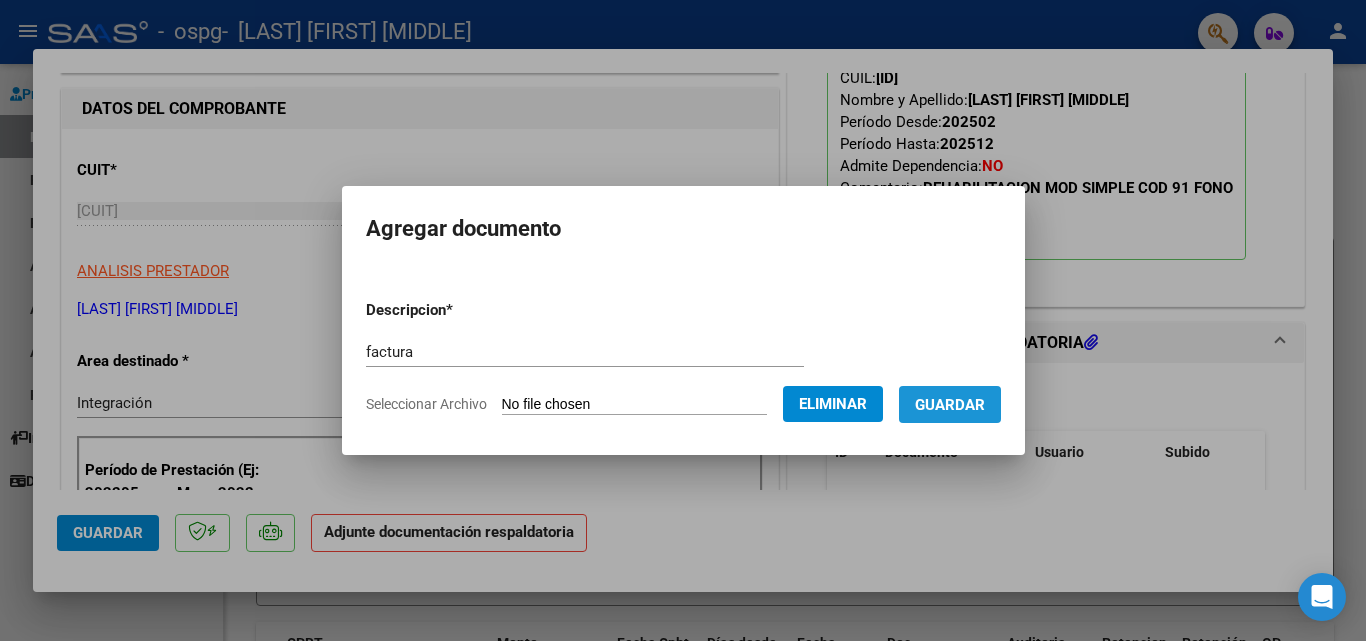 click on "Guardar" at bounding box center [950, 405] 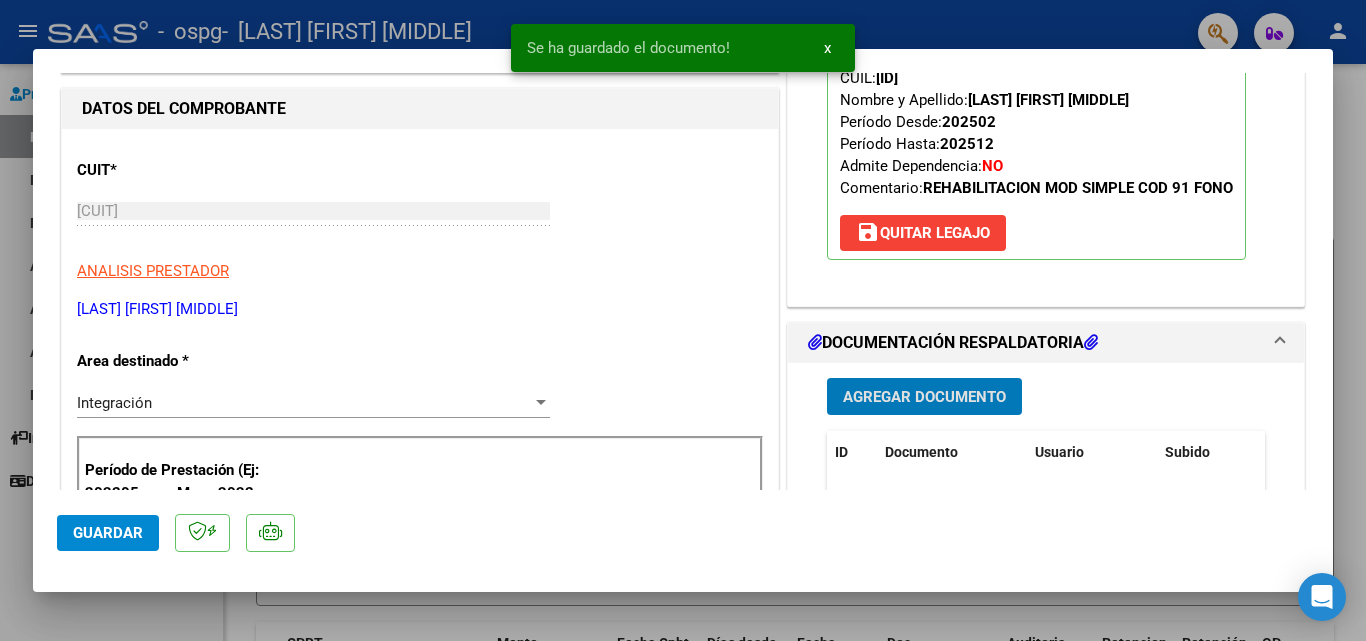 click on "Agregar Documento" at bounding box center (924, 397) 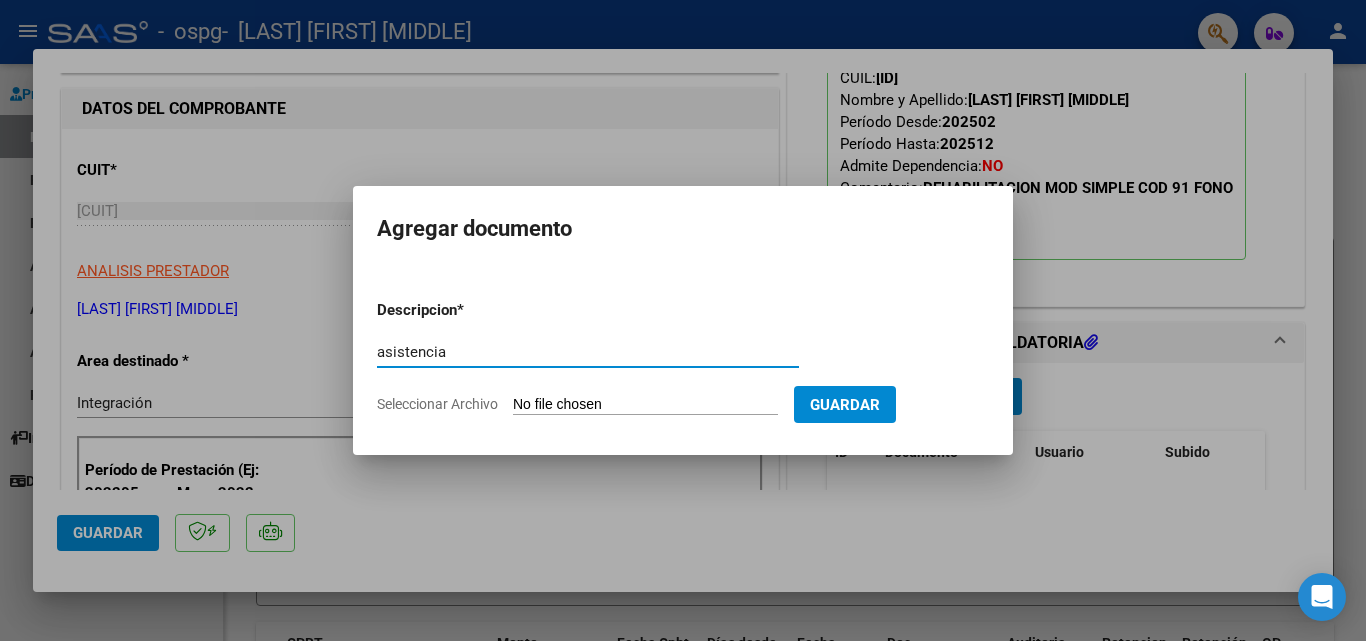 type on "asistencia" 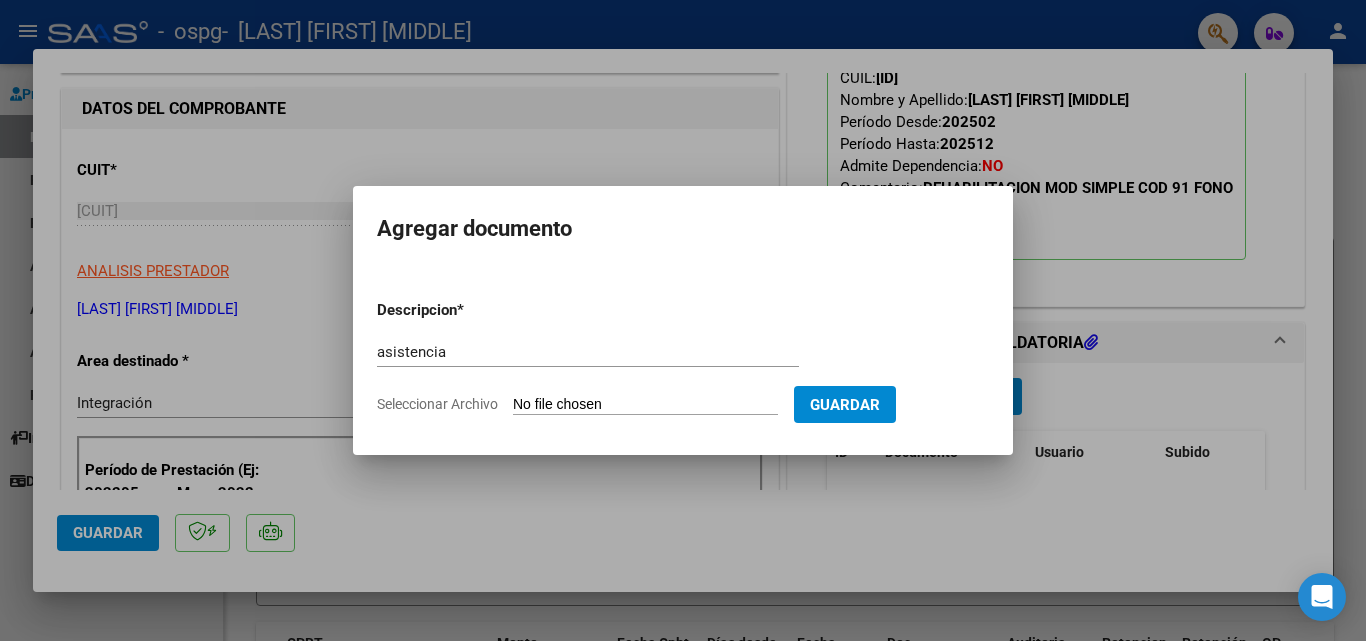 click on "Seleccionar Archivo" at bounding box center (645, 405) 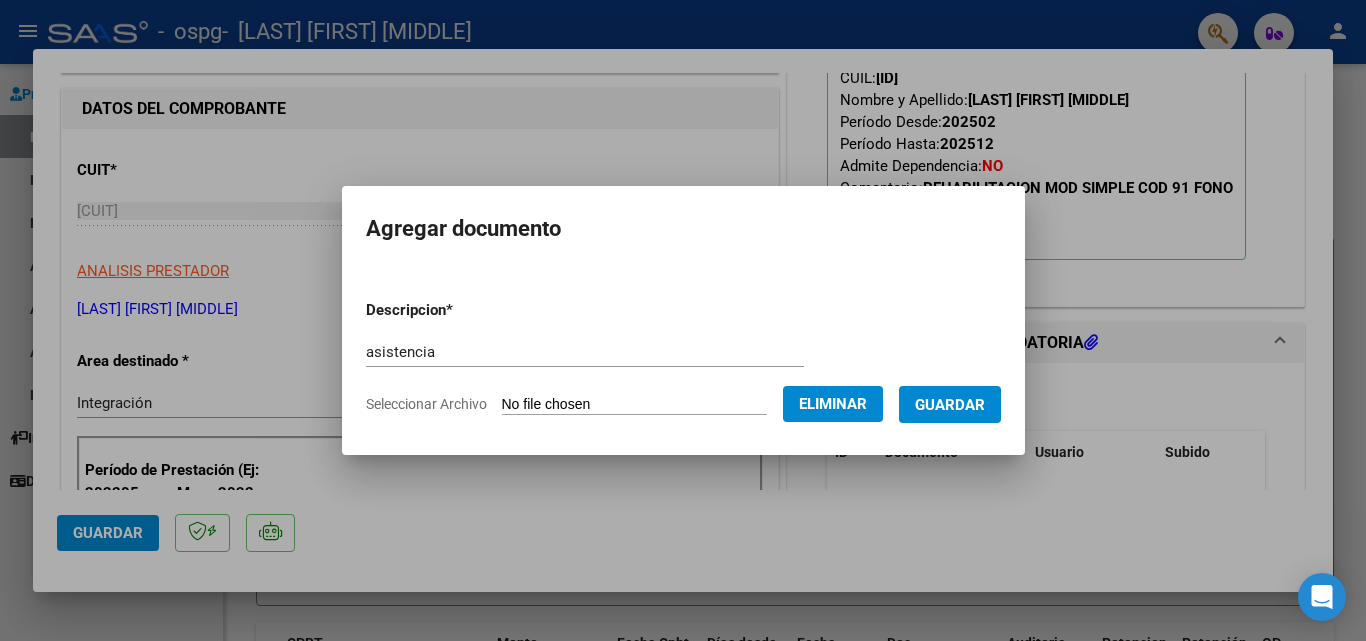 click on "Guardar" at bounding box center (950, 404) 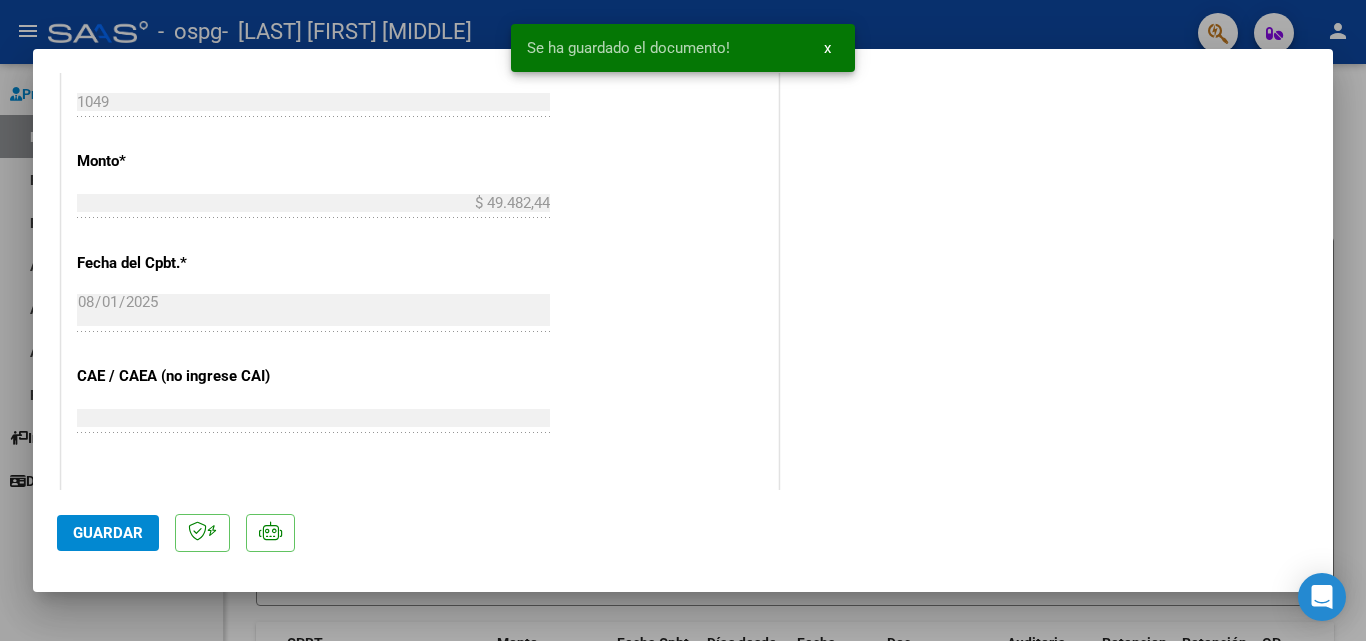 scroll, scrollTop: 1167, scrollLeft: 0, axis: vertical 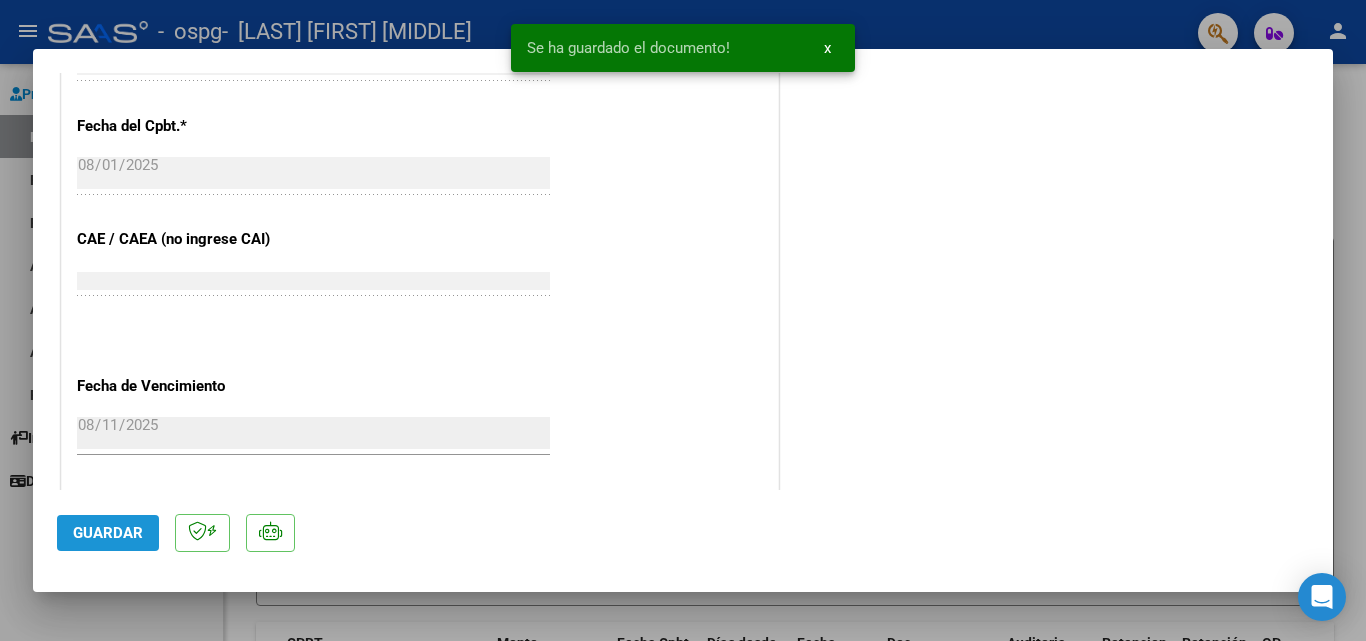 click on "Guardar" 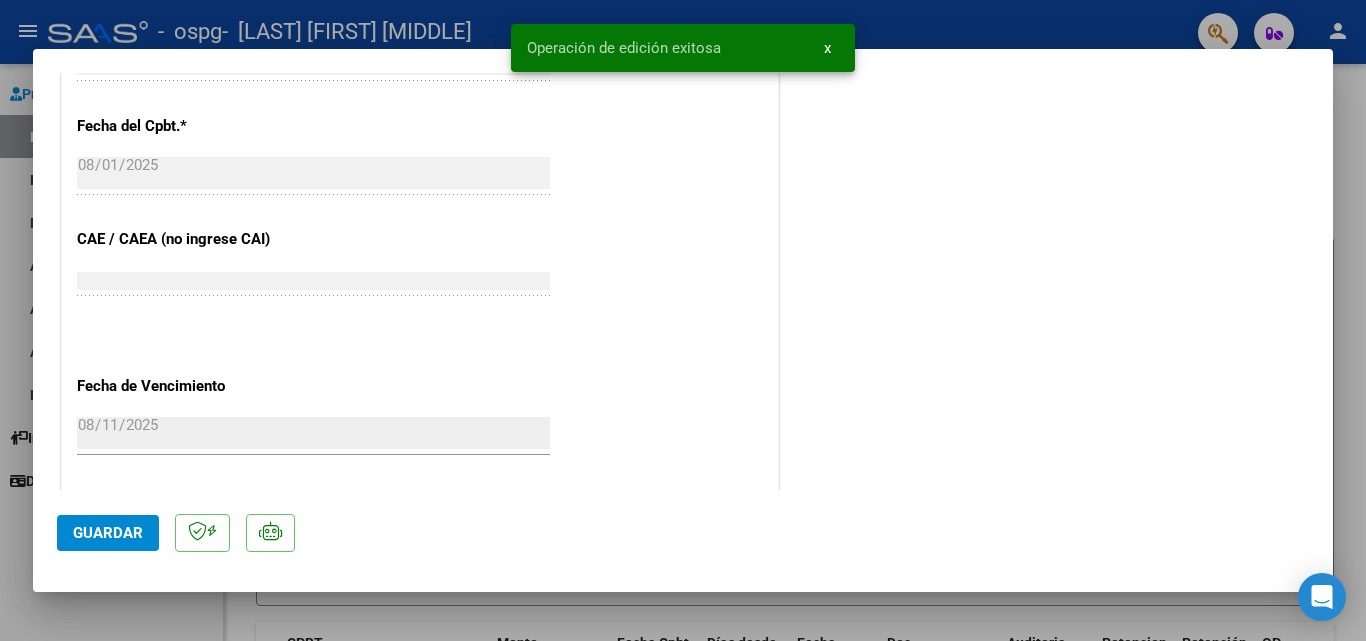 click at bounding box center (683, 320) 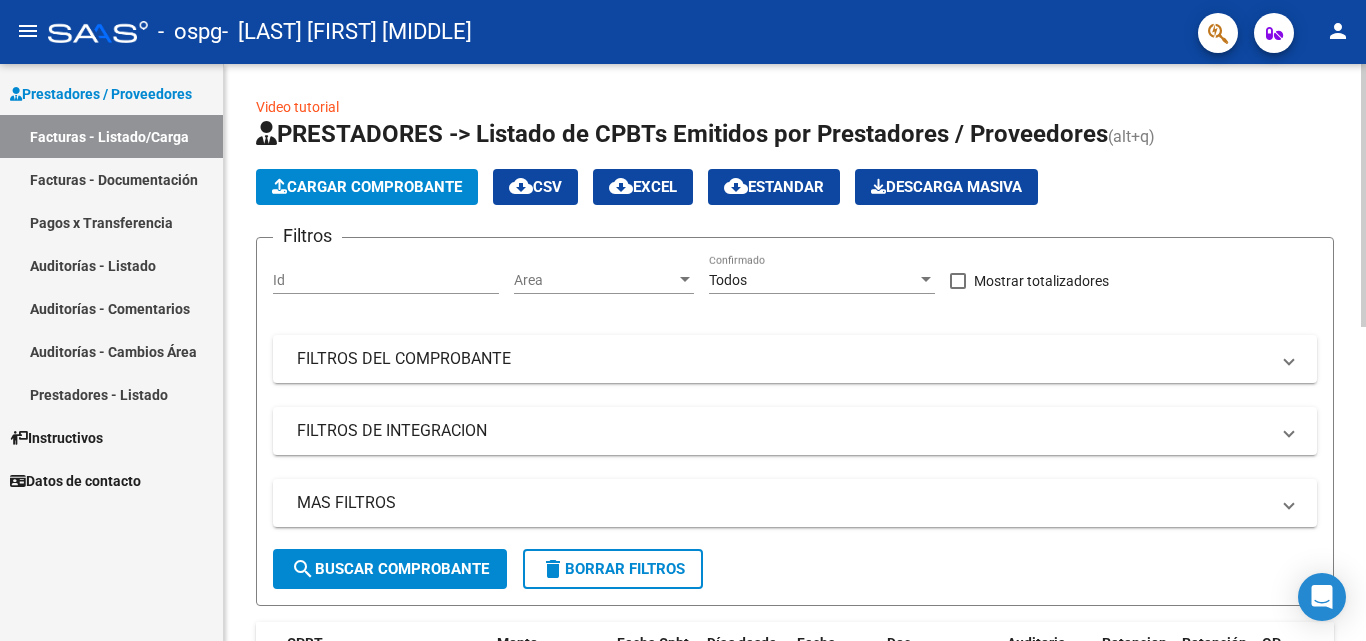 scroll, scrollTop: 467, scrollLeft: 0, axis: vertical 